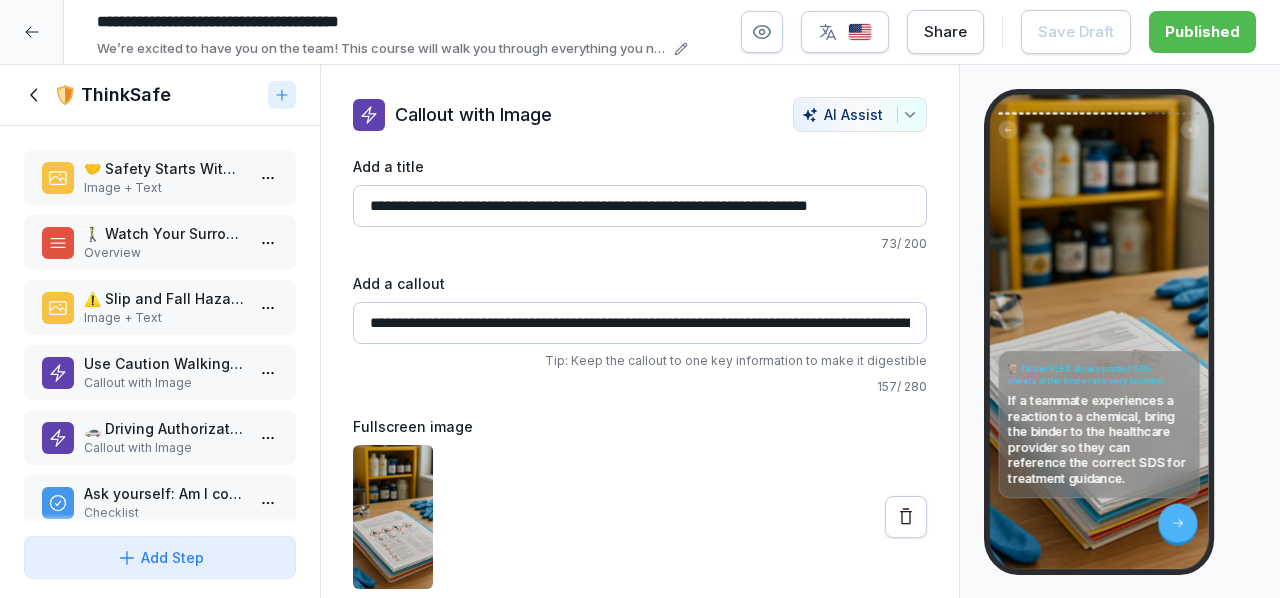 scroll, scrollTop: 0, scrollLeft: 0, axis: both 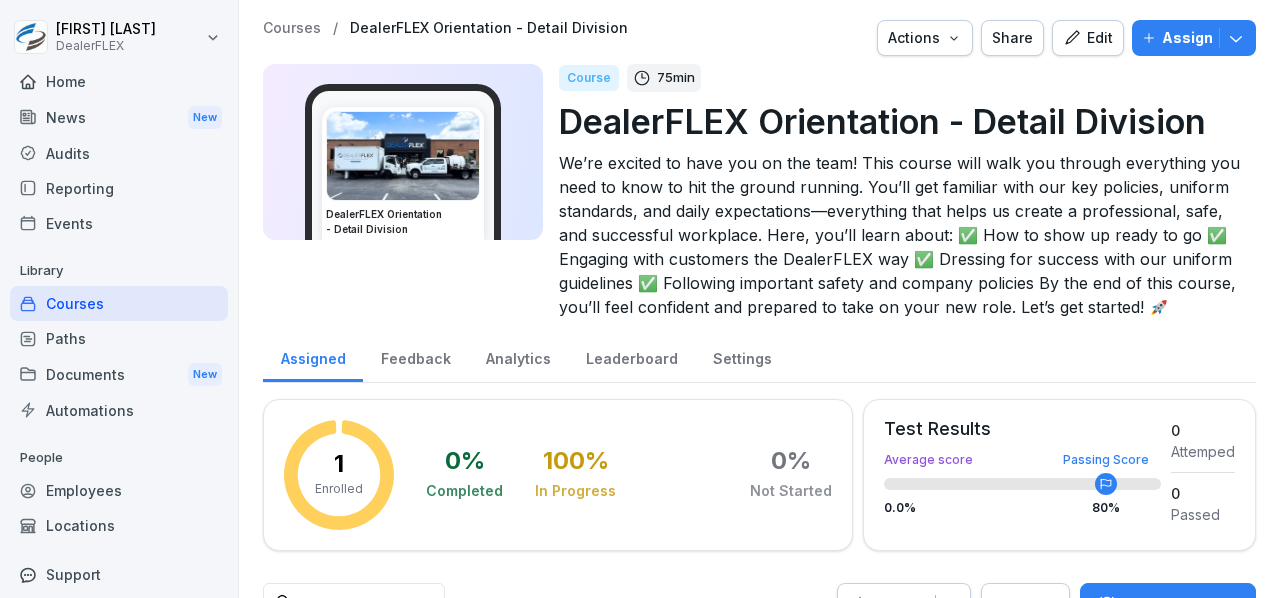 click on "Courses" at bounding box center [119, 303] 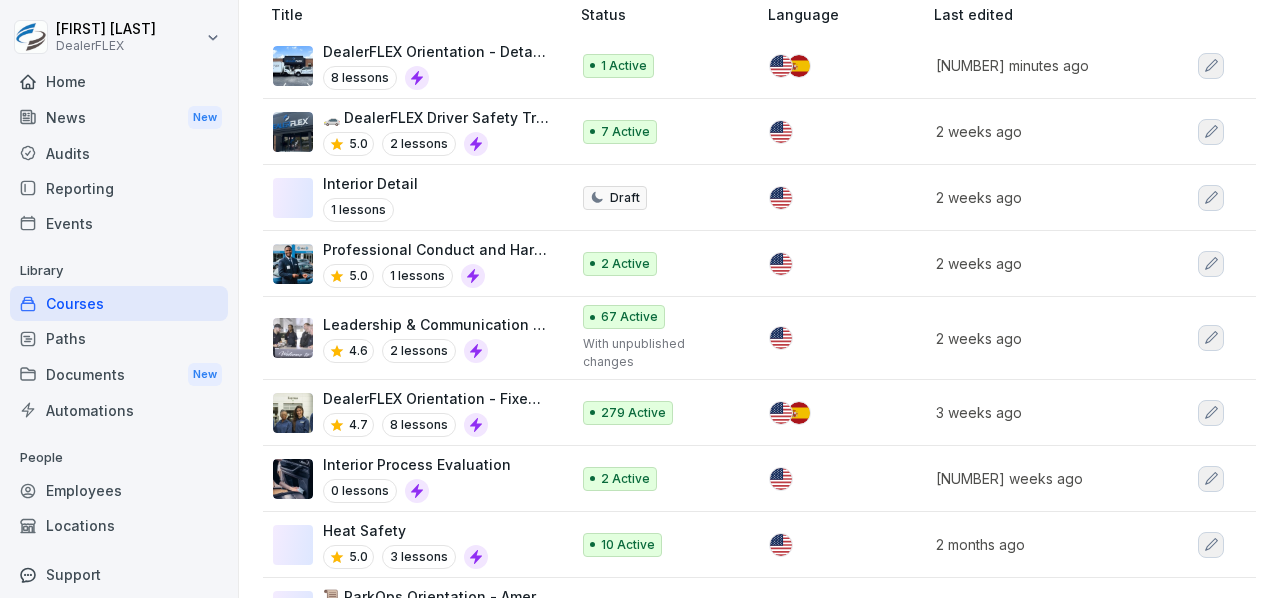 scroll, scrollTop: 262, scrollLeft: 0, axis: vertical 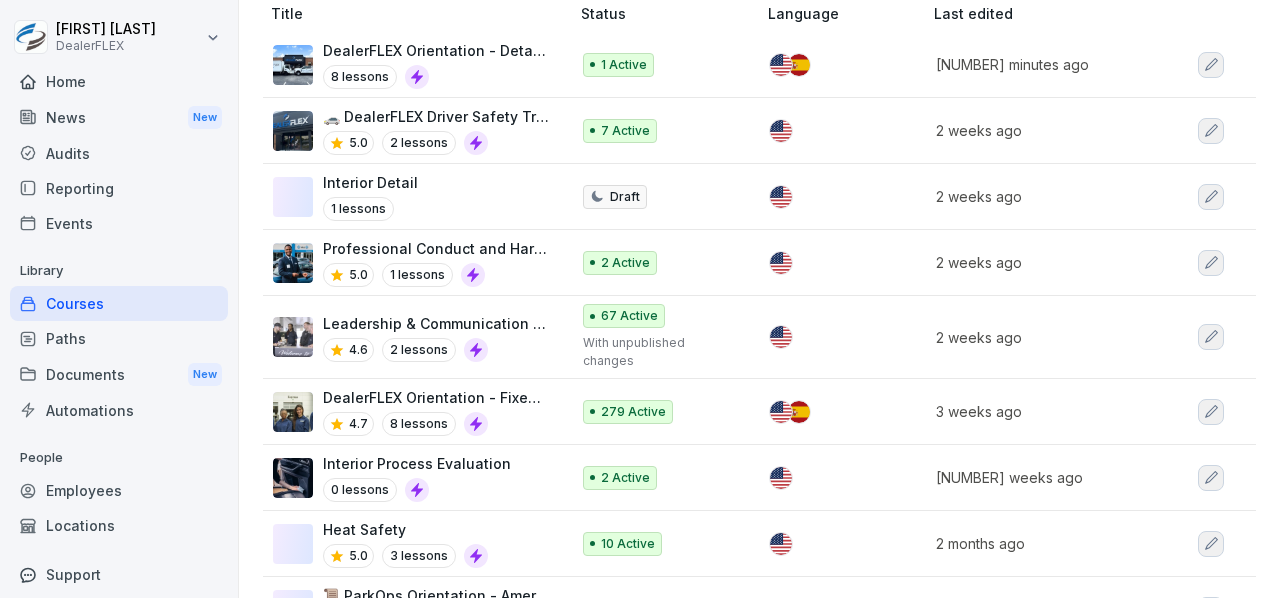 click on "4.7 8 lessons" at bounding box center [436, 424] 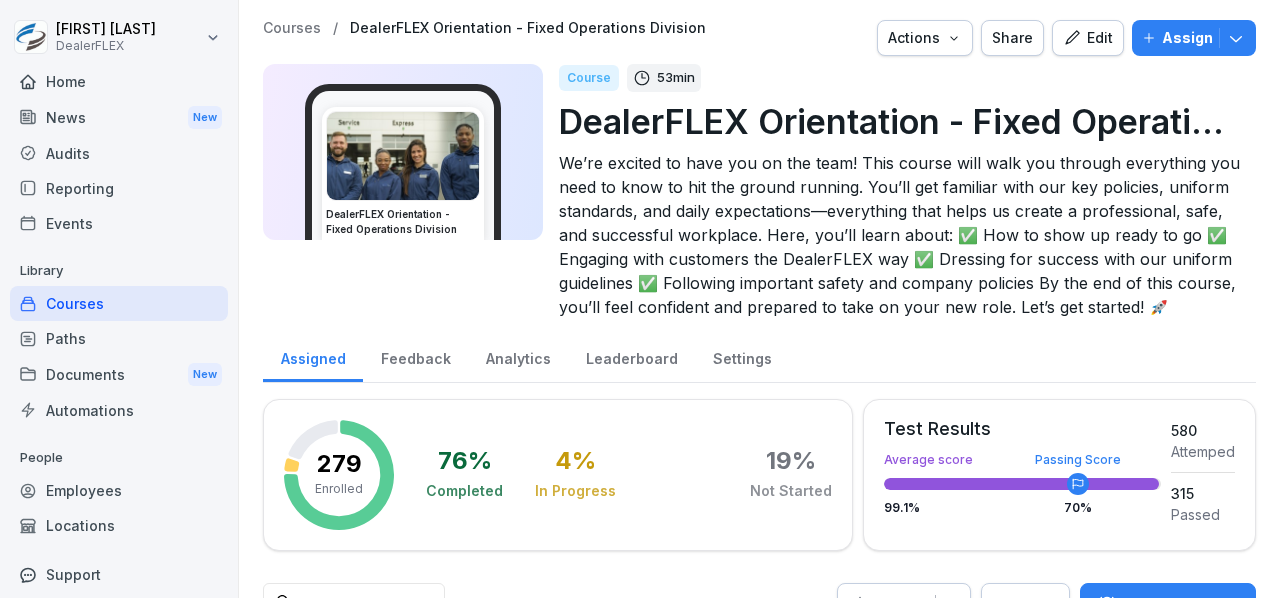 scroll, scrollTop: 0, scrollLeft: 0, axis: both 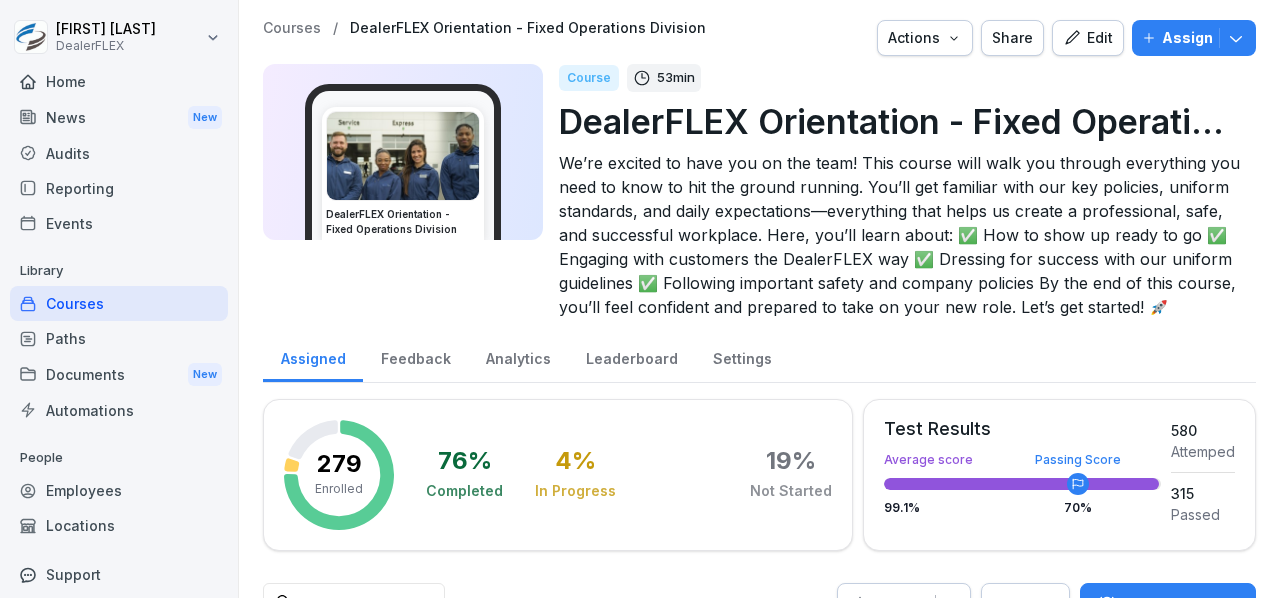 click 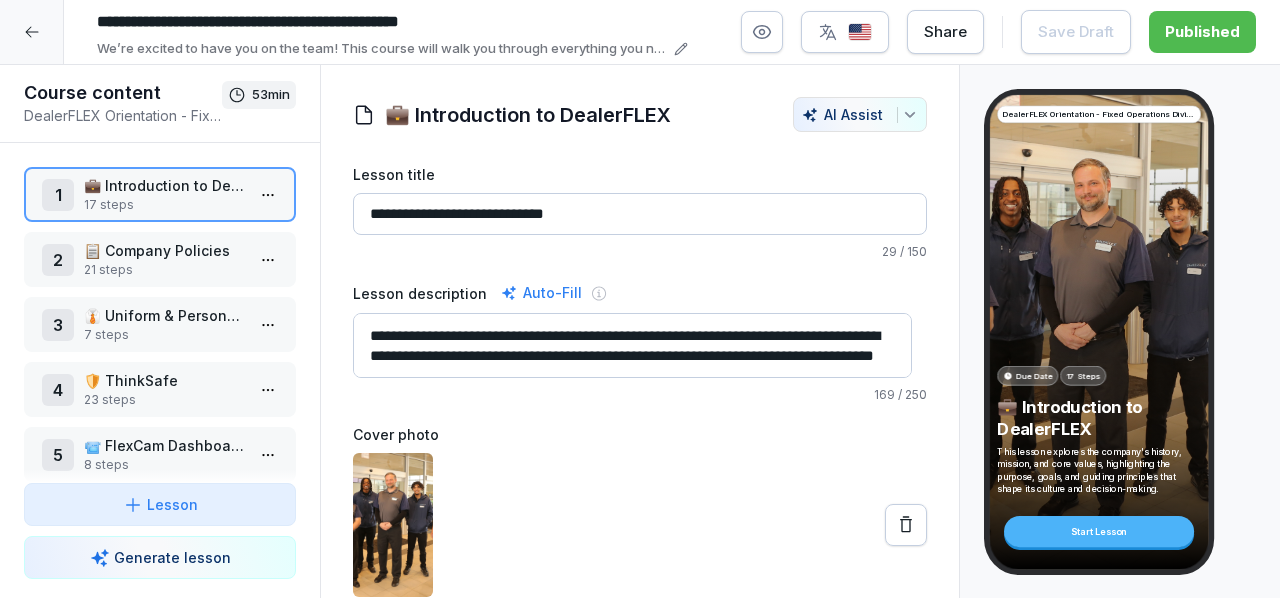scroll, scrollTop: 296, scrollLeft: 0, axis: vertical 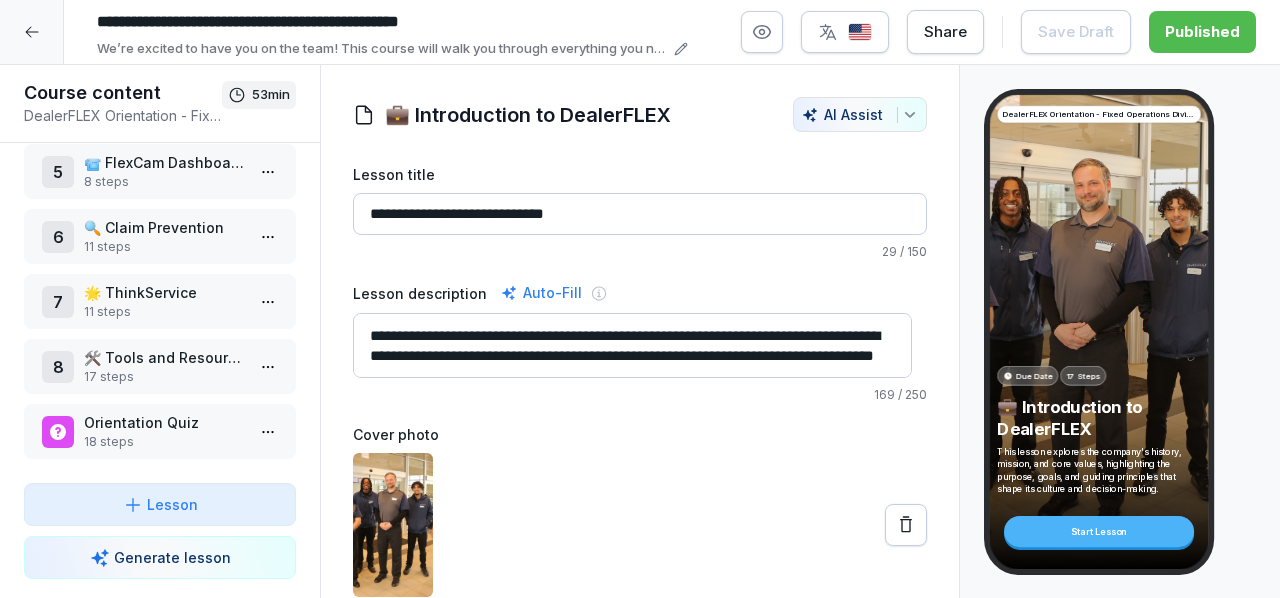 click on "17 steps" at bounding box center (164, 377) 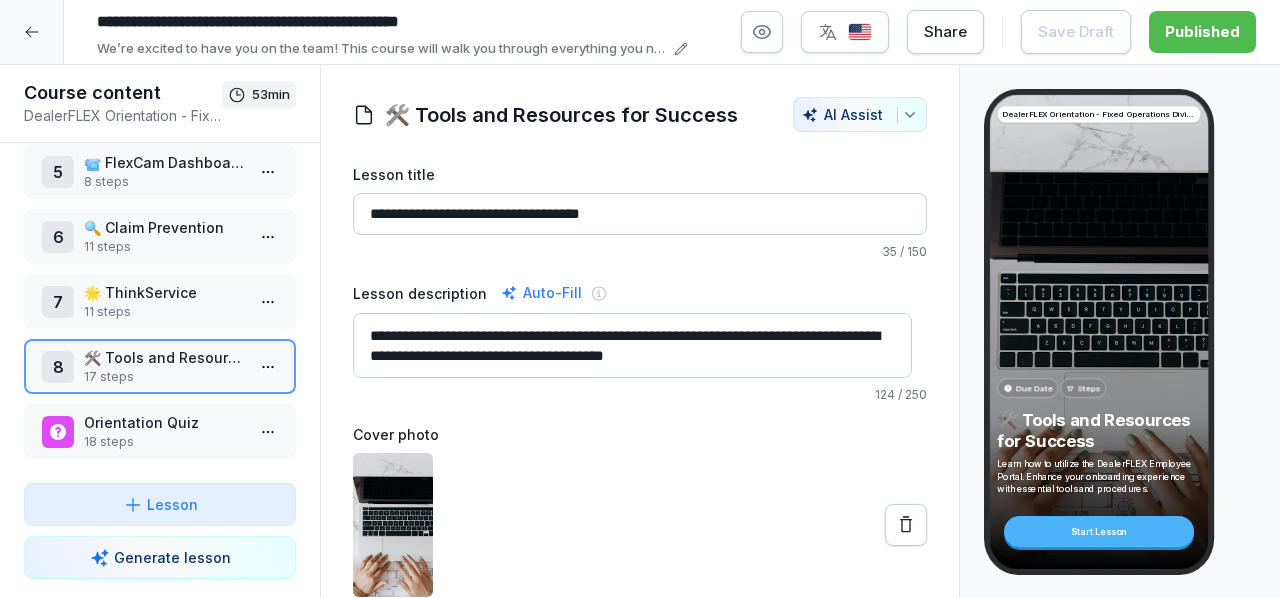 click on "17 steps" at bounding box center [164, 377] 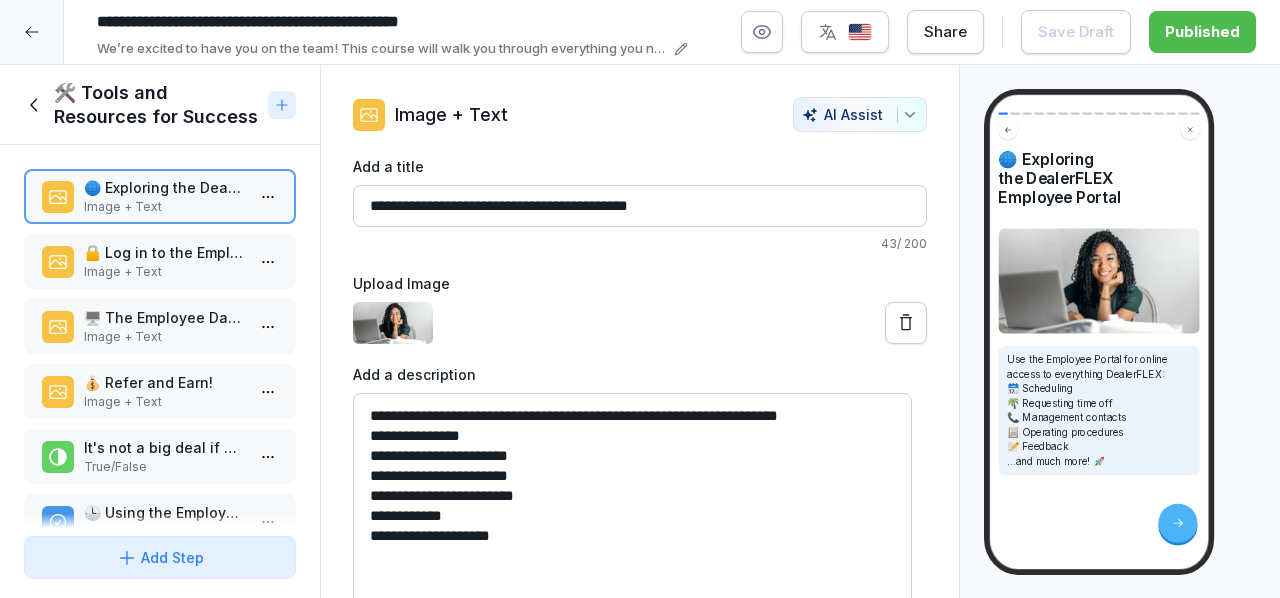 click on "Image + Text" at bounding box center (164, 402) 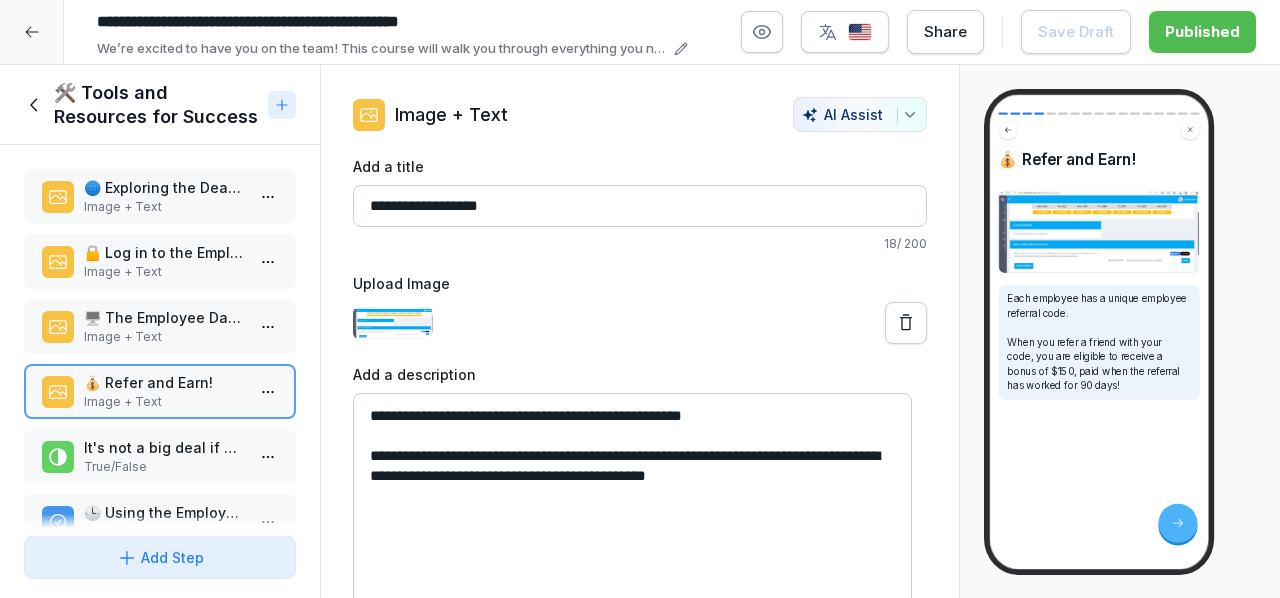 click on "**********" at bounding box center (632, 543) 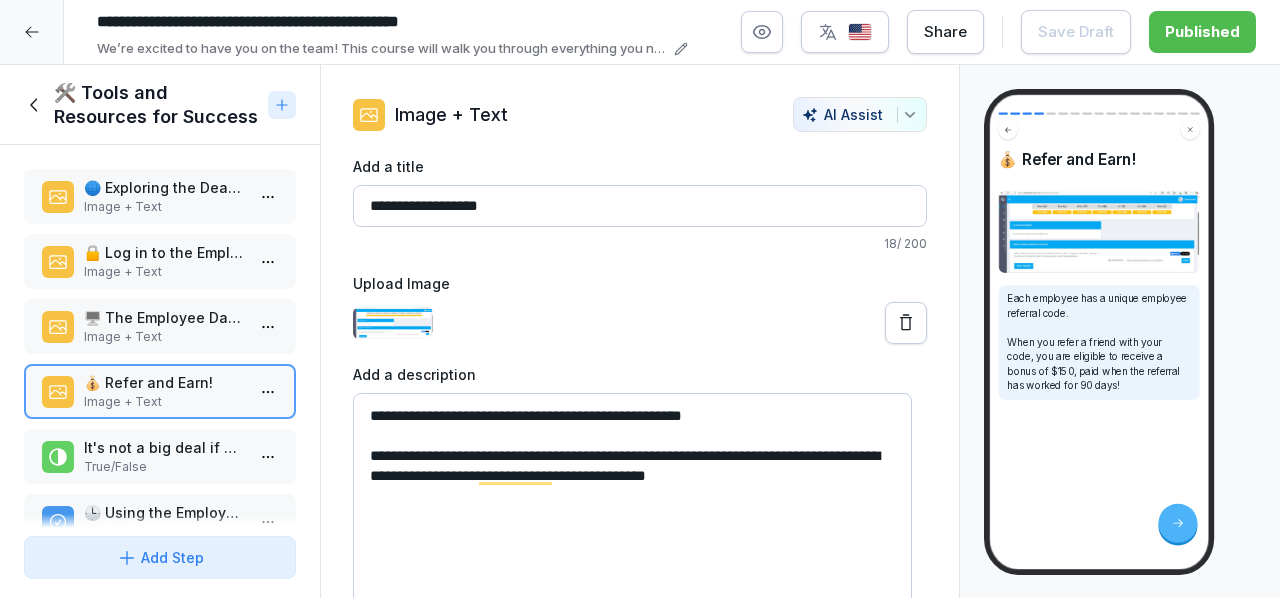 paste 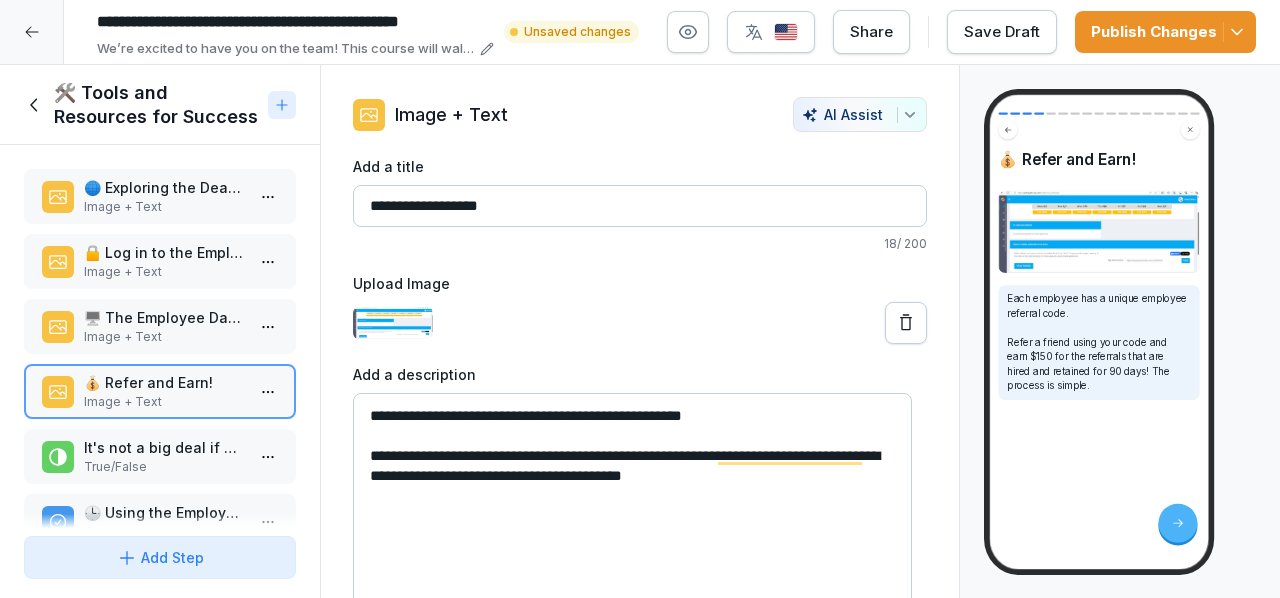 type on "**********" 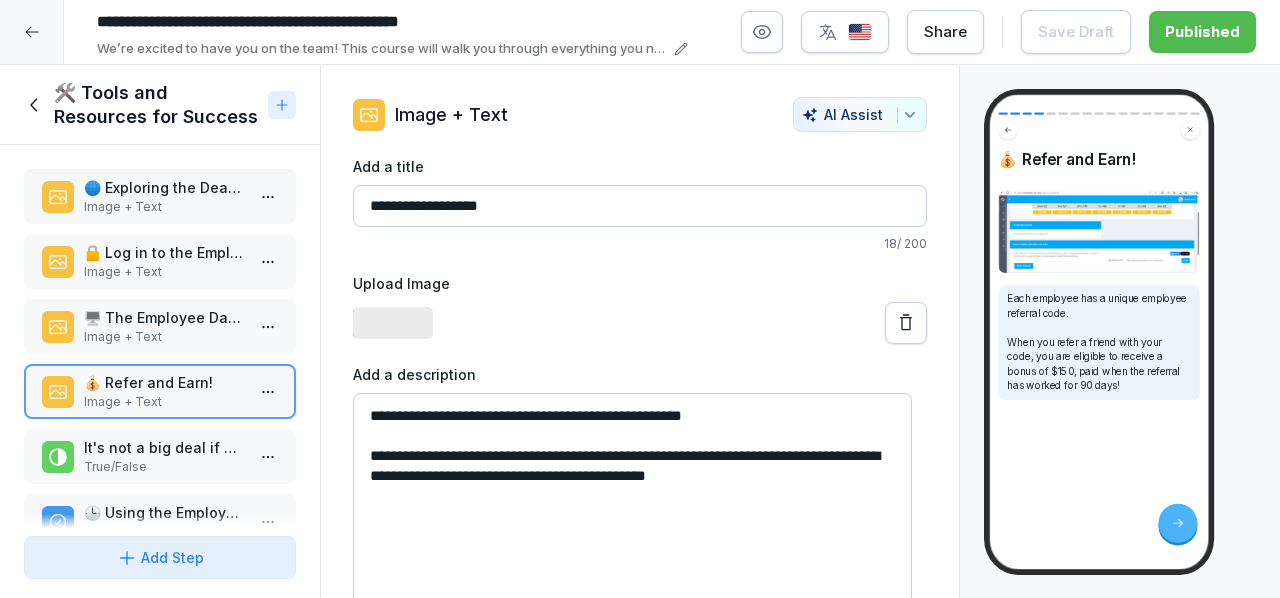 scroll, scrollTop: 0, scrollLeft: 0, axis: both 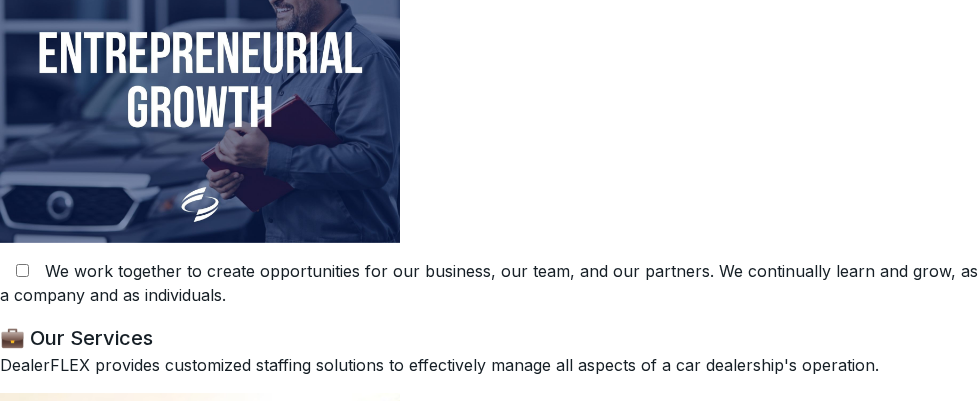 drag, startPoint x: 58, startPoint y: 330, endPoint x: 159, endPoint y: 259, distance: 123.458496 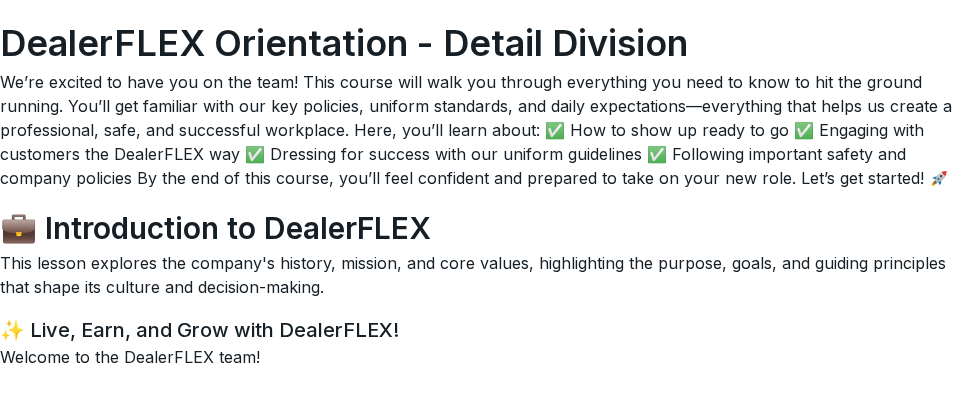 scroll, scrollTop: 0, scrollLeft: 0, axis: both 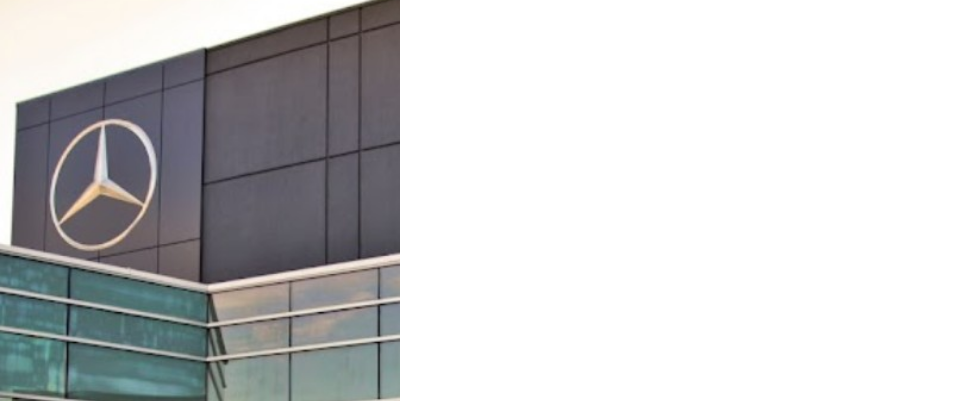 click at bounding box center (200, 342) 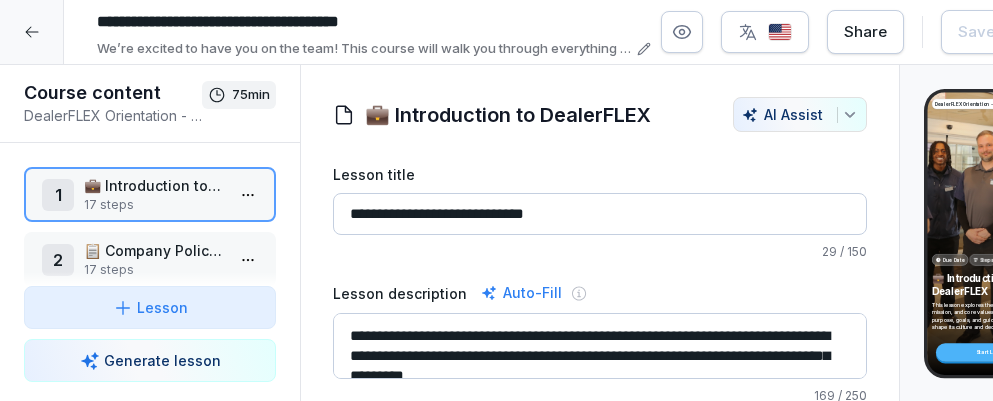 scroll, scrollTop: 0, scrollLeft: 0, axis: both 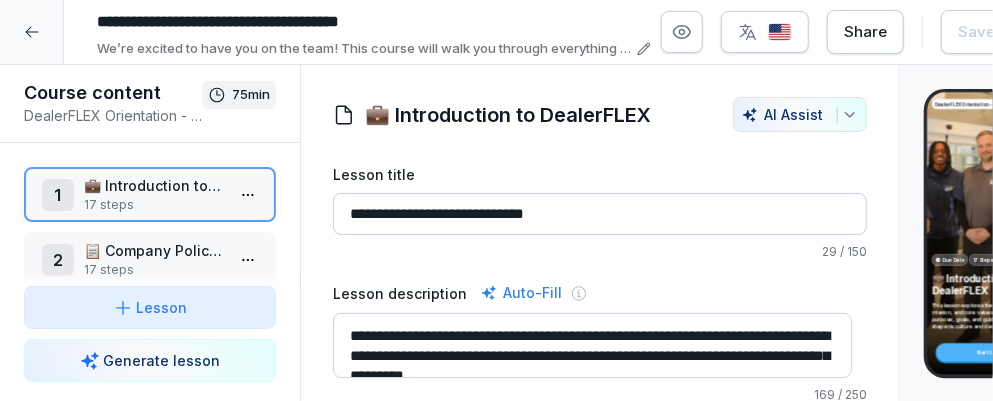 click 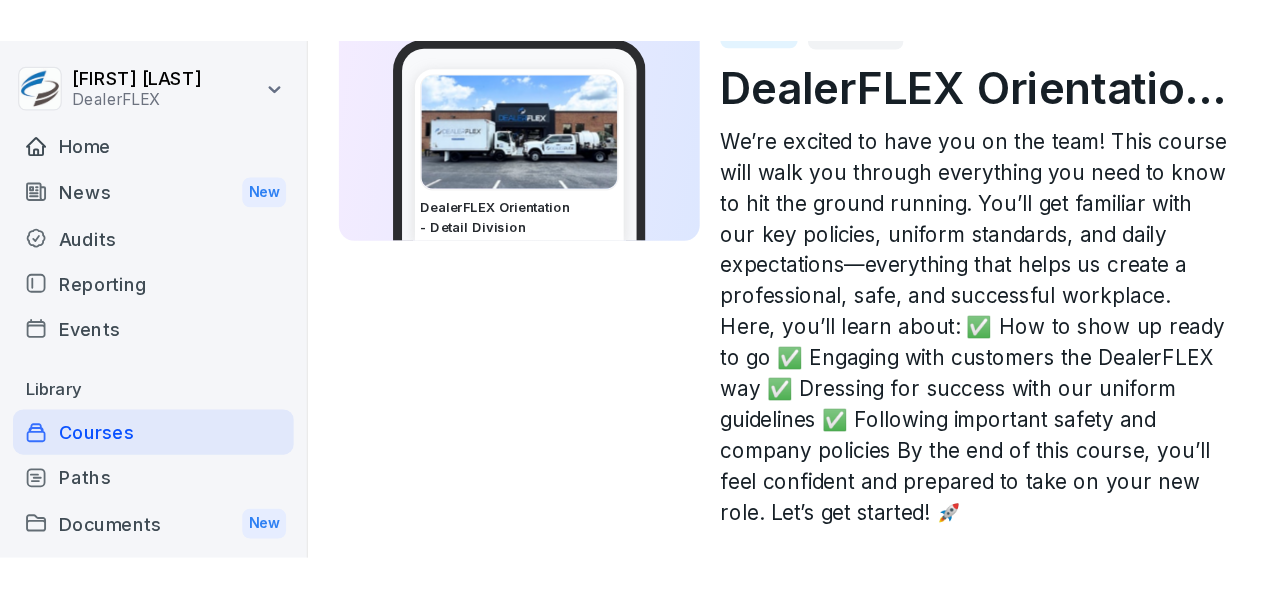 scroll, scrollTop: 0, scrollLeft: 0, axis: both 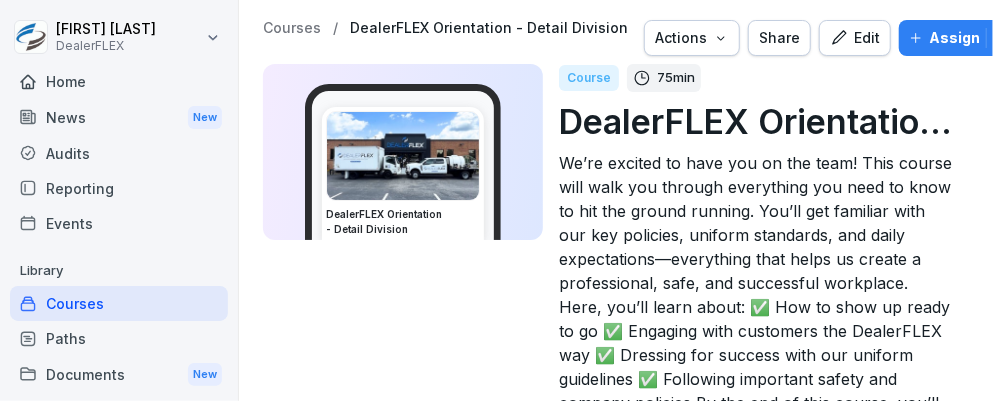 click on "Share" at bounding box center [779, 38] 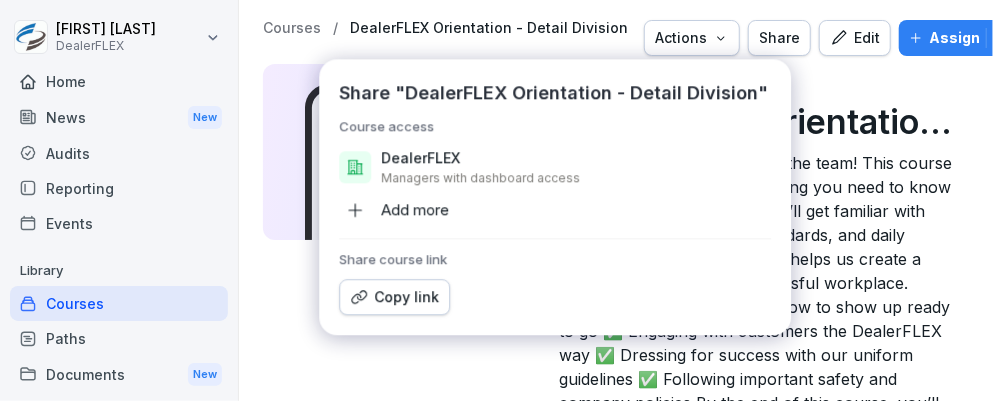 click on "Copy link" at bounding box center [394, 297] 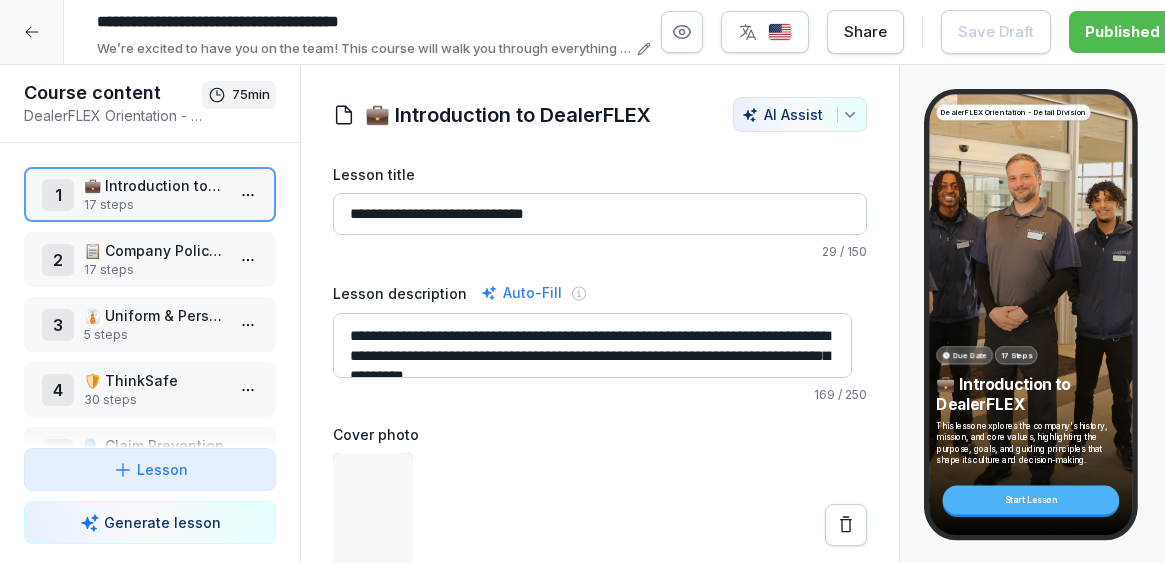 scroll, scrollTop: 0, scrollLeft: 0, axis: both 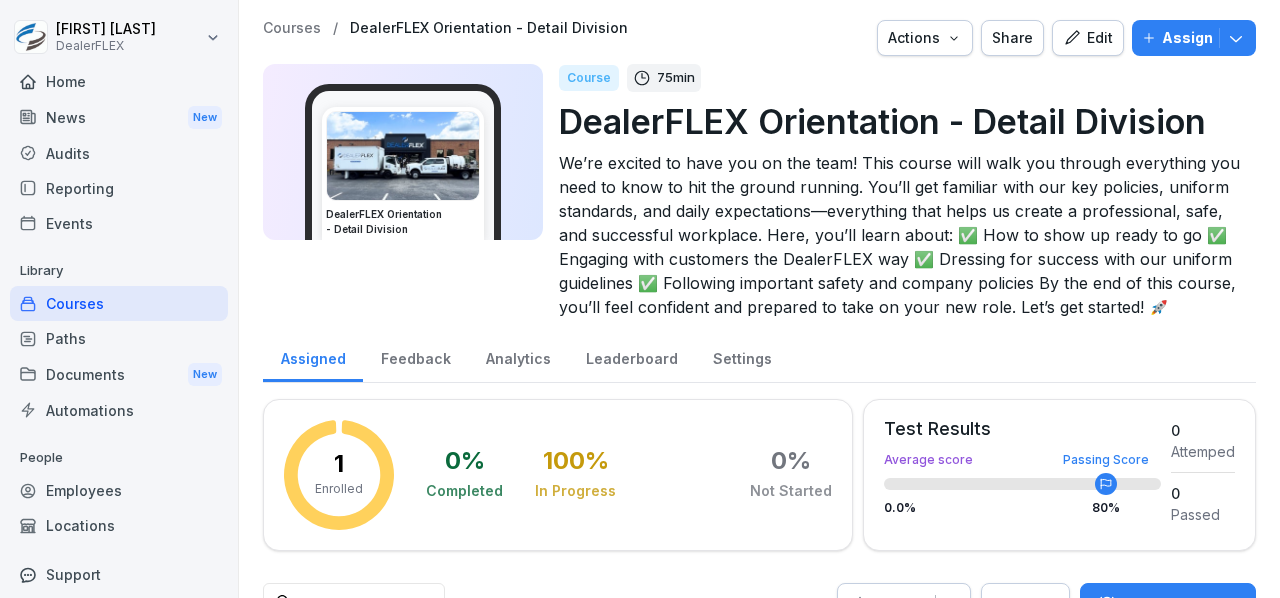 click 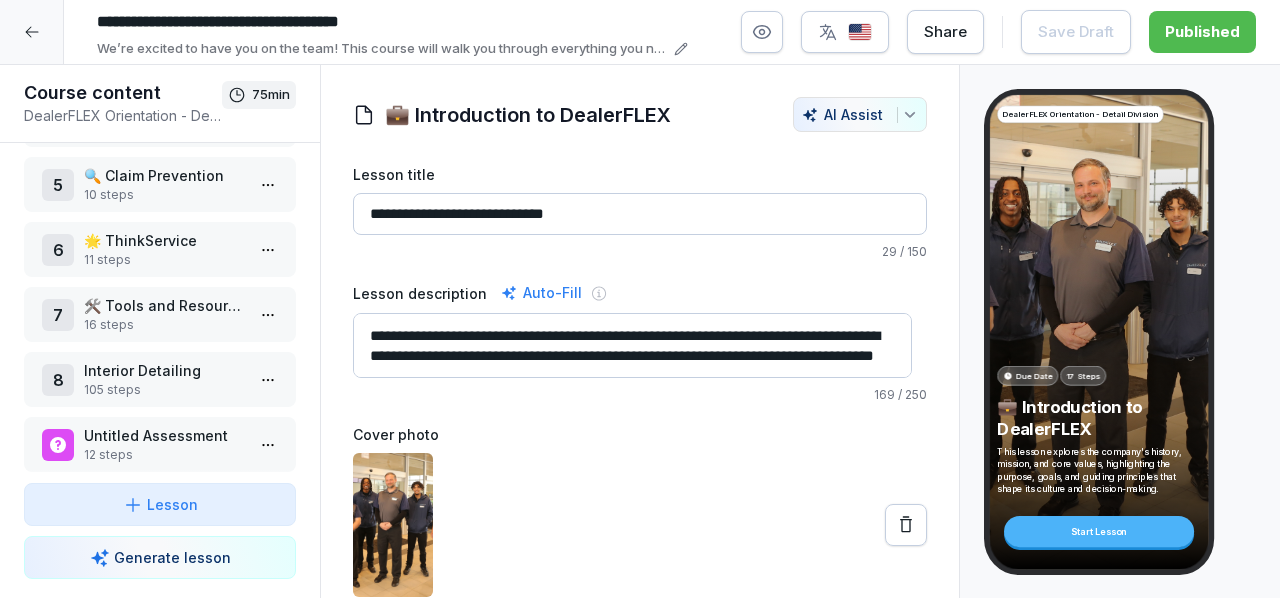 scroll, scrollTop: 296, scrollLeft: 0, axis: vertical 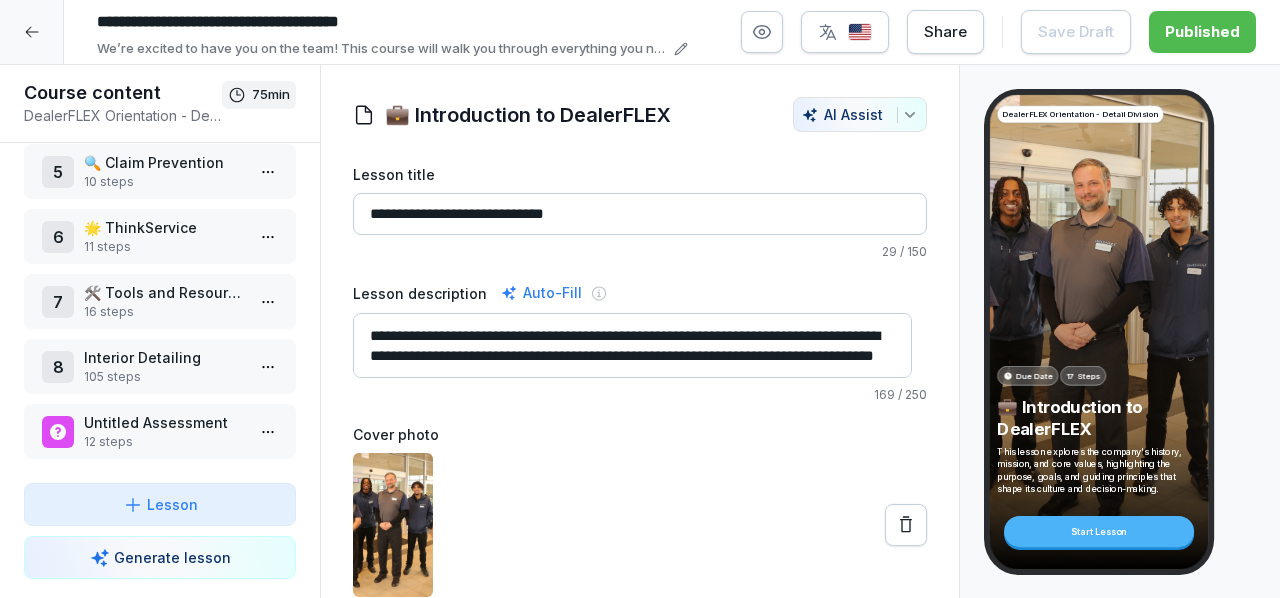 click 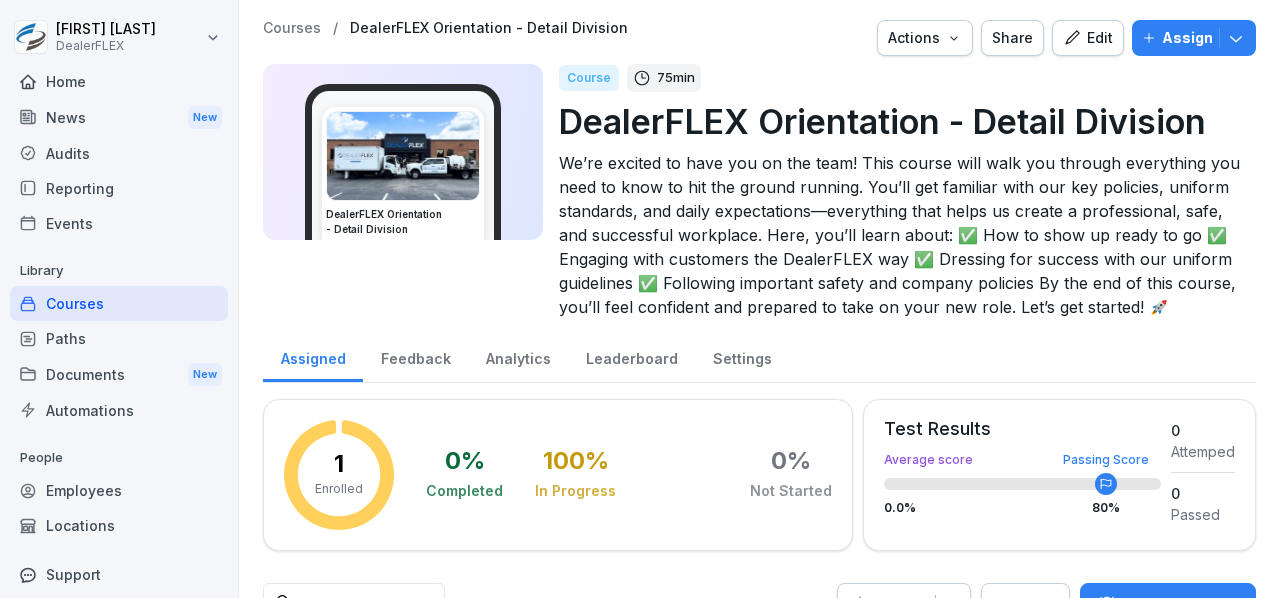 scroll, scrollTop: 215, scrollLeft: 0, axis: vertical 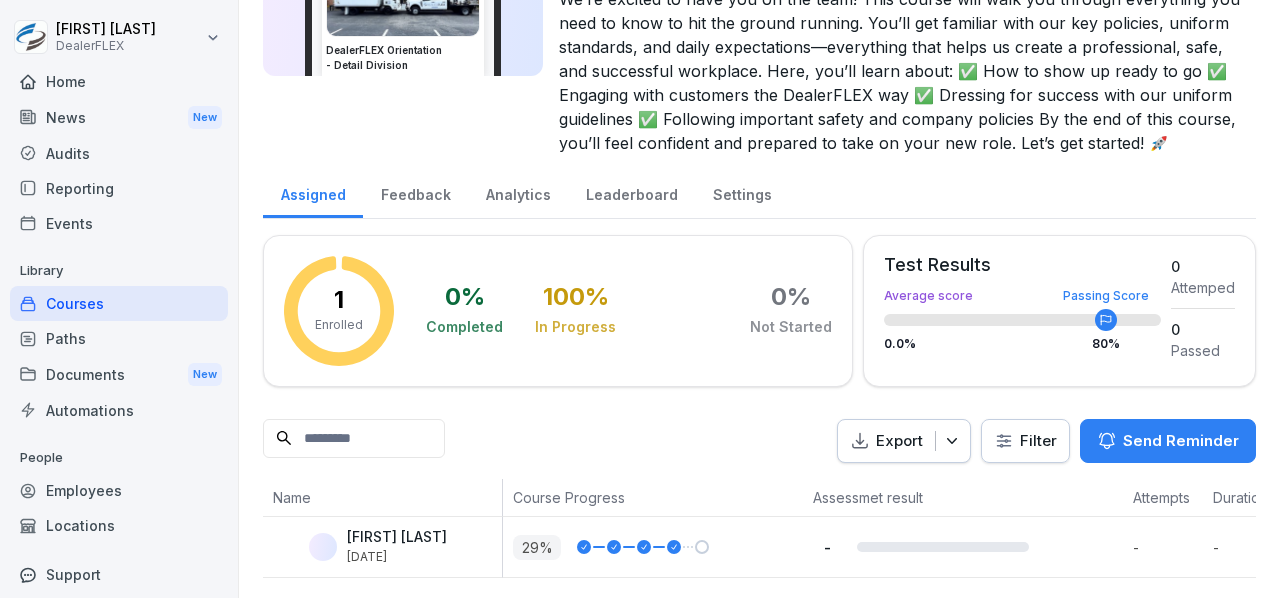 click on "Courses" at bounding box center [119, 303] 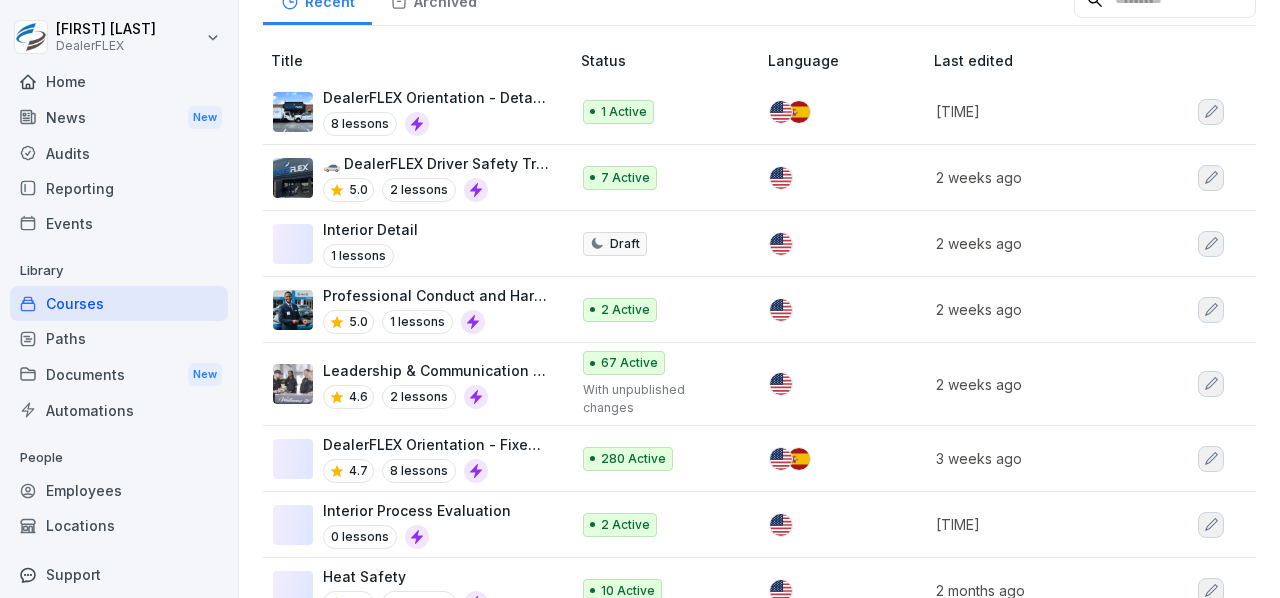 scroll, scrollTop: 0, scrollLeft: 0, axis: both 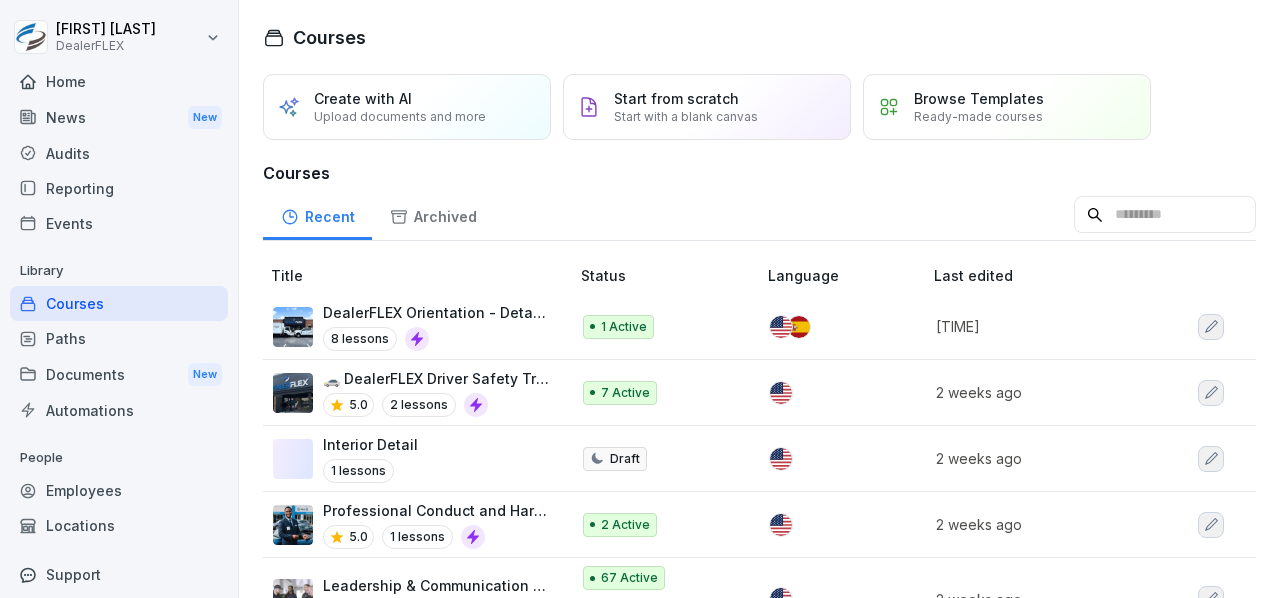 click on "Interior Detail 1 lessons" at bounding box center (411, 458) 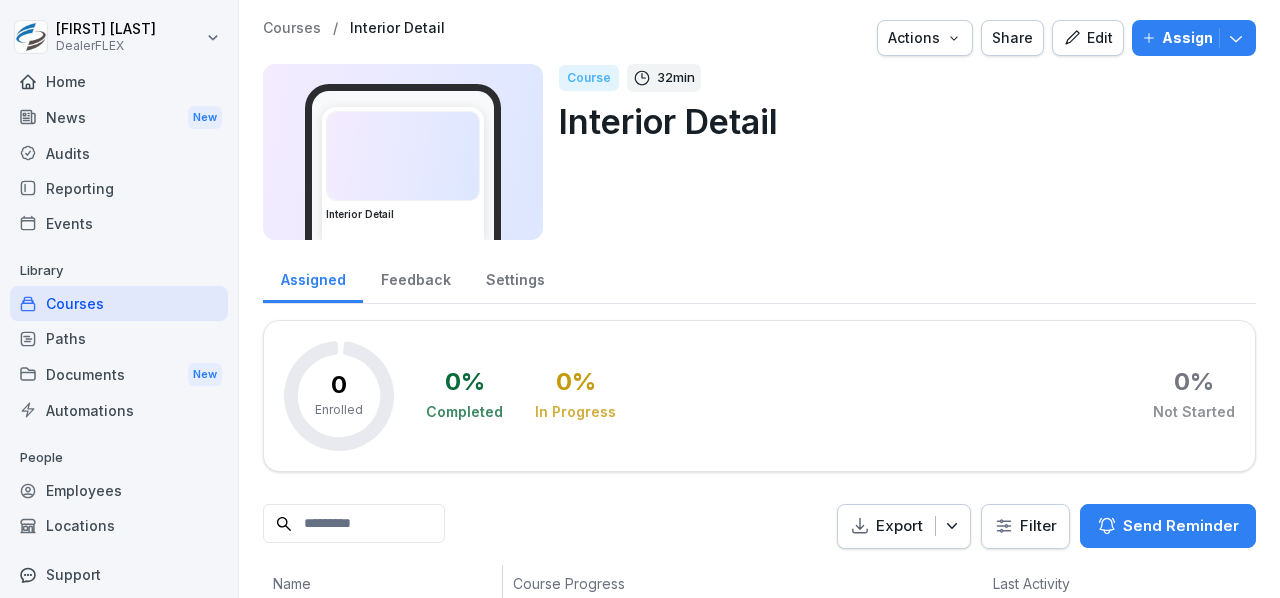 scroll, scrollTop: 0, scrollLeft: 0, axis: both 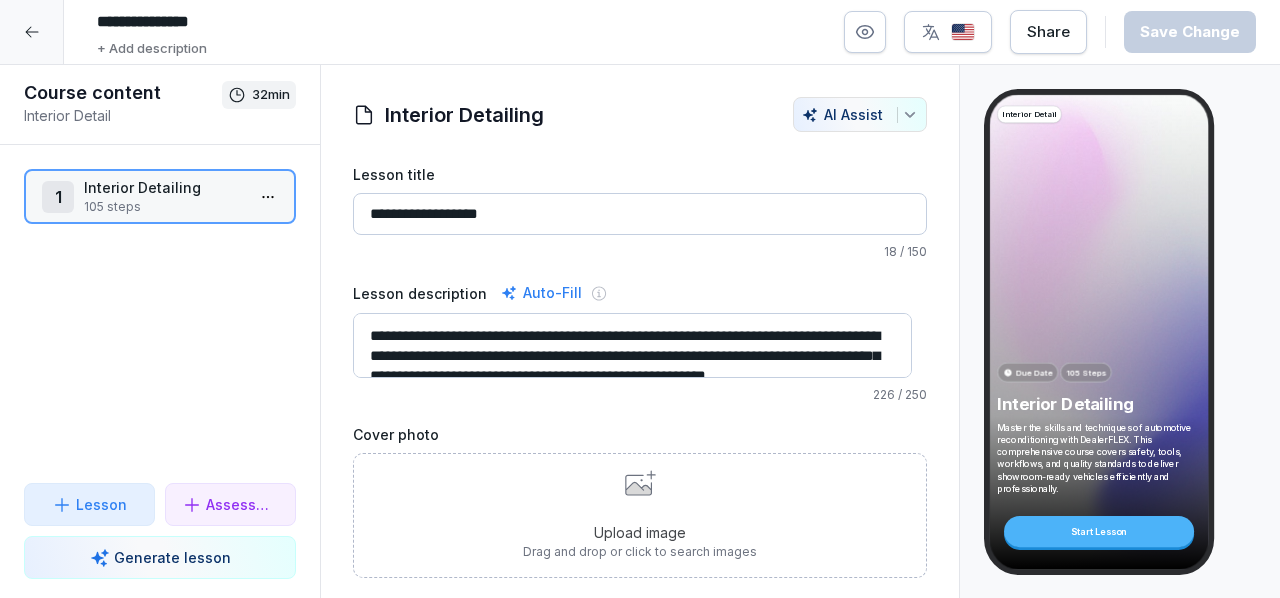 click at bounding box center (32, 32) 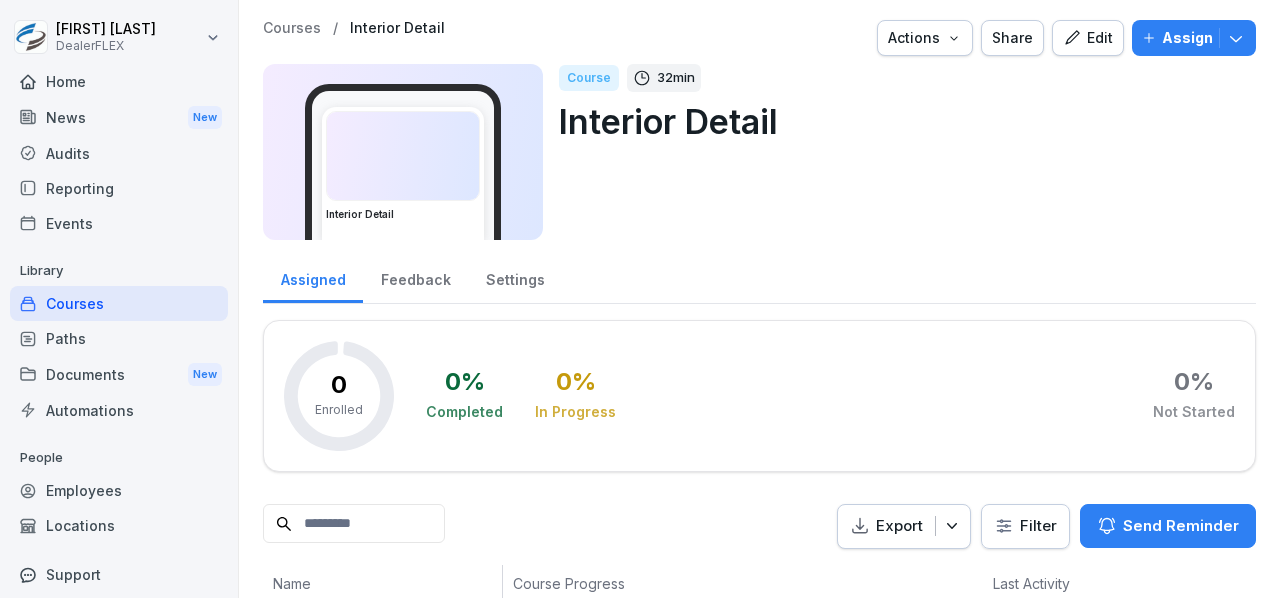 click on "Courses" at bounding box center (119, 303) 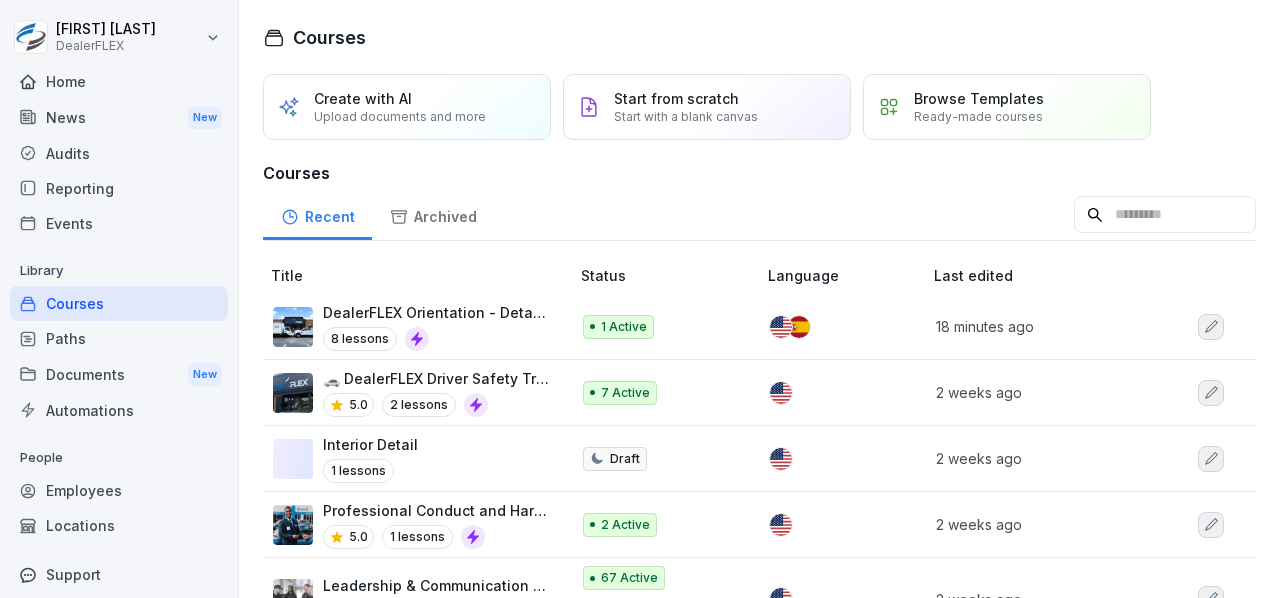 click on "DealerFLEX Orientation - Detail Division" at bounding box center [436, 312] 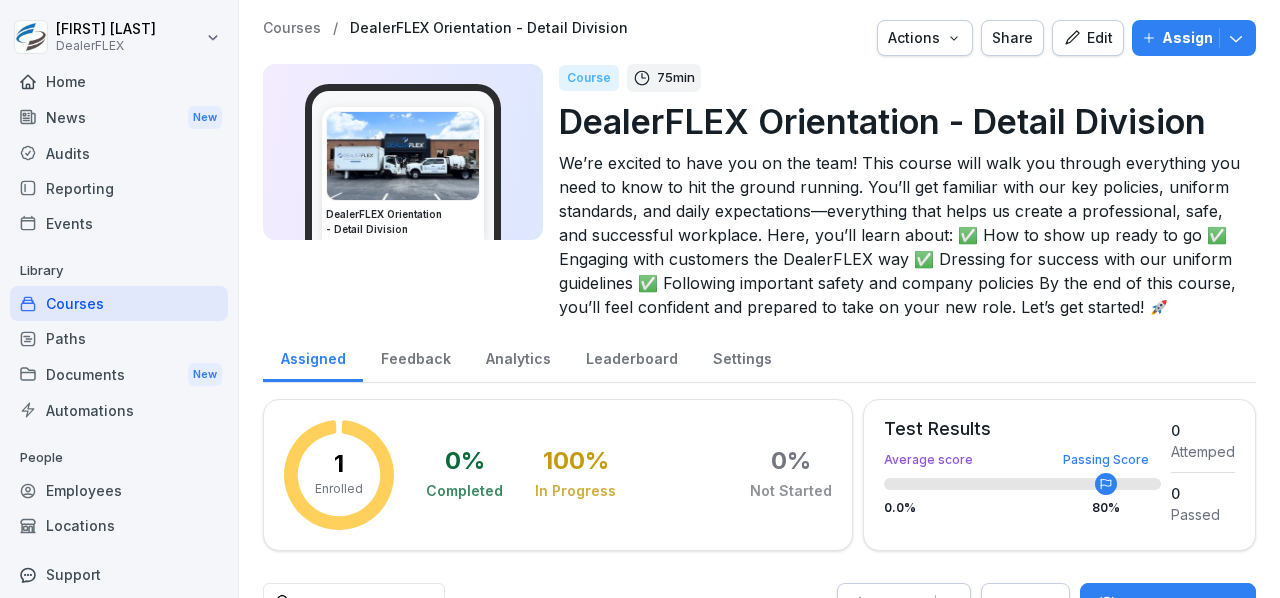 scroll, scrollTop: 0, scrollLeft: 0, axis: both 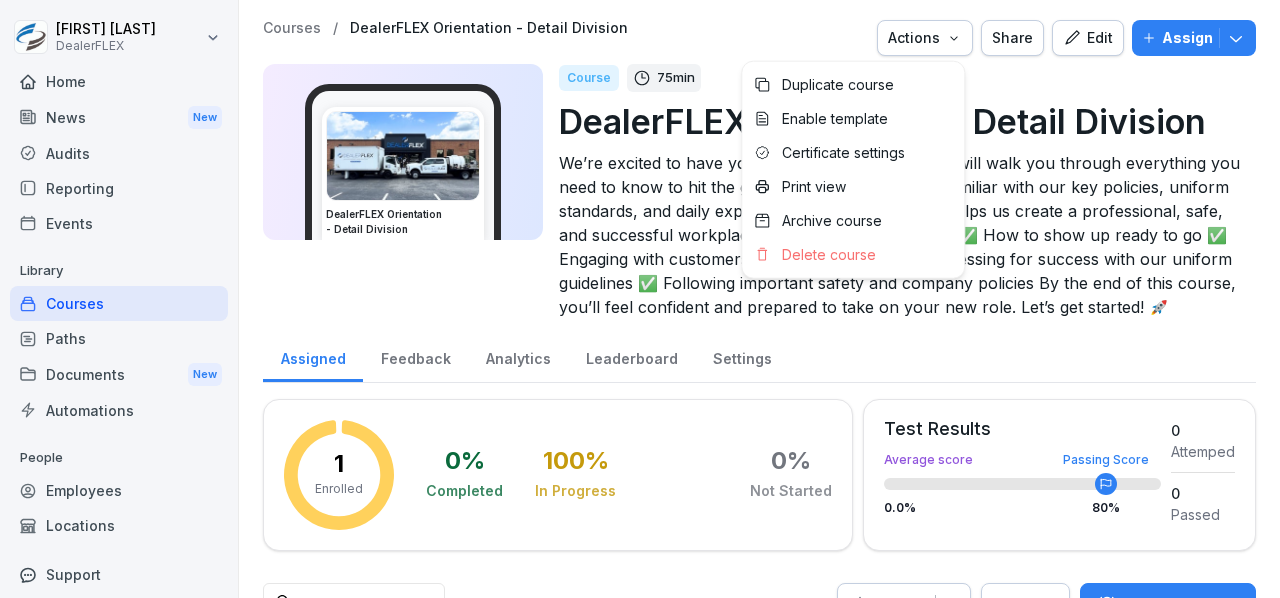 click 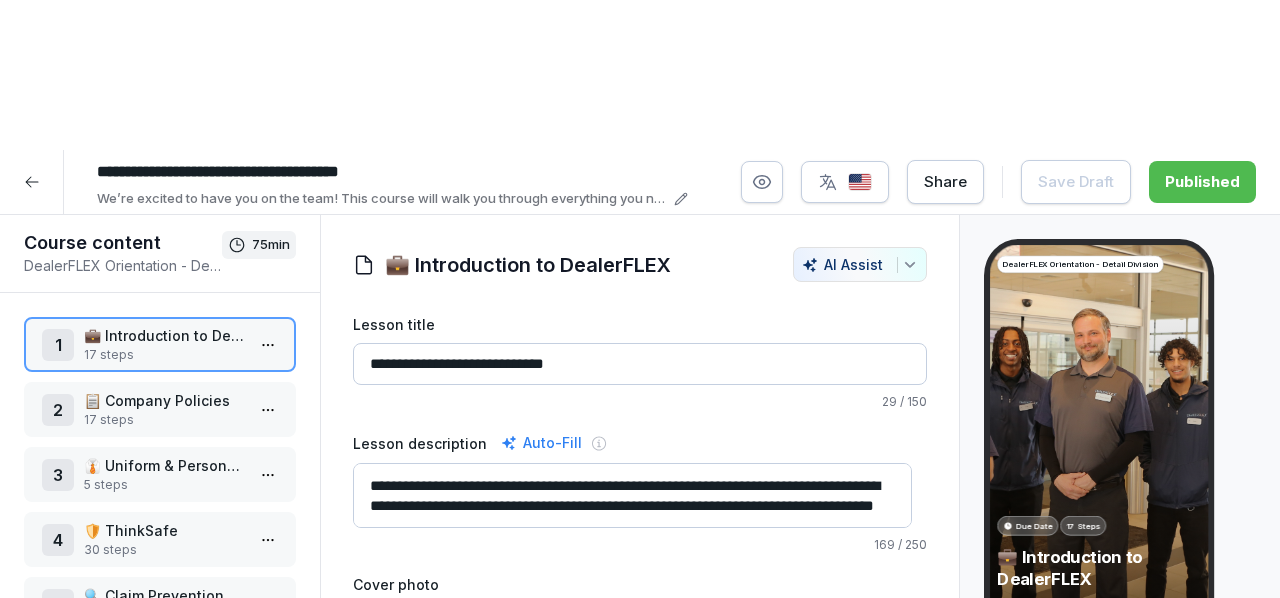 scroll, scrollTop: 296, scrollLeft: 0, axis: vertical 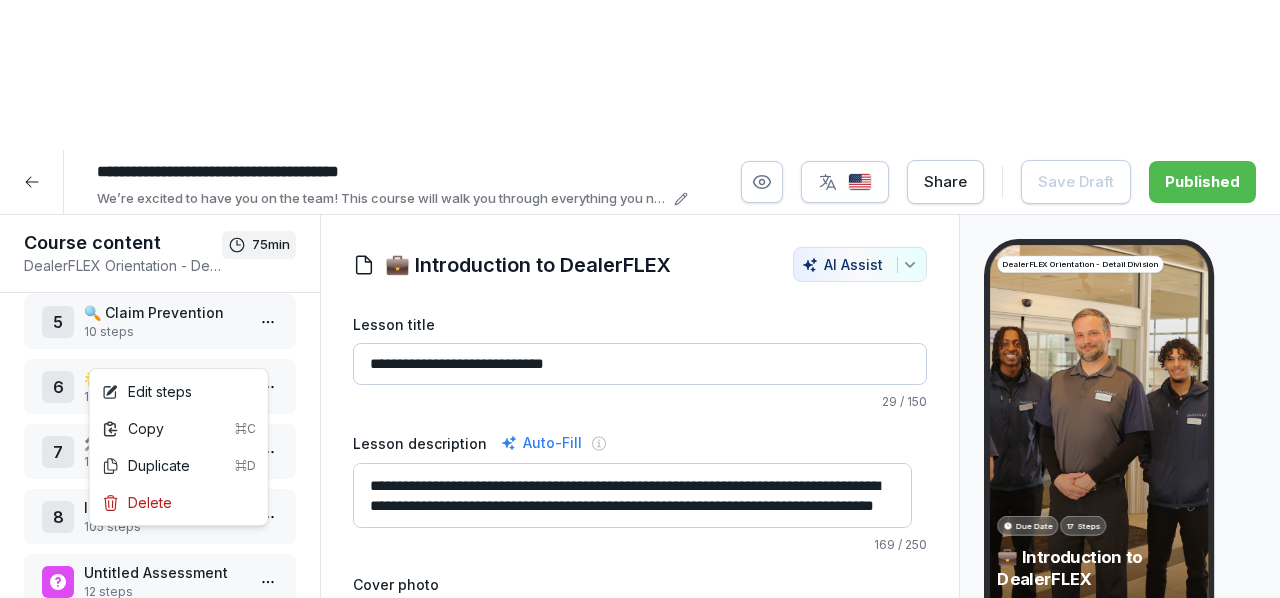 click on "**********" at bounding box center [640, 299] 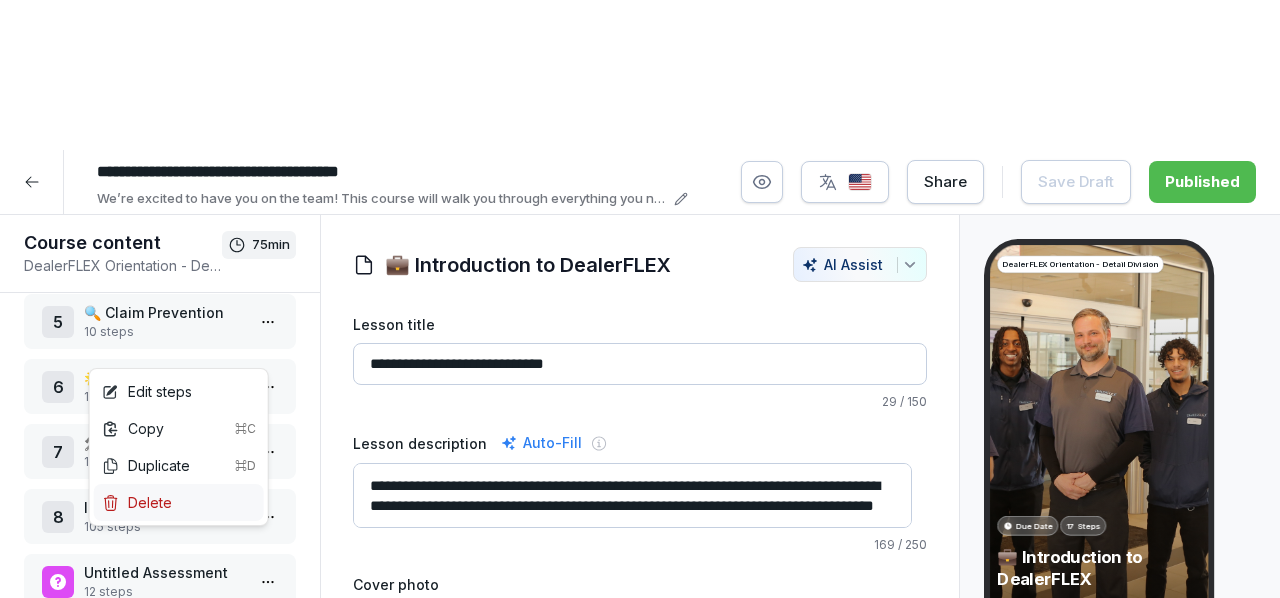 click on "Delete" at bounding box center [137, 502] 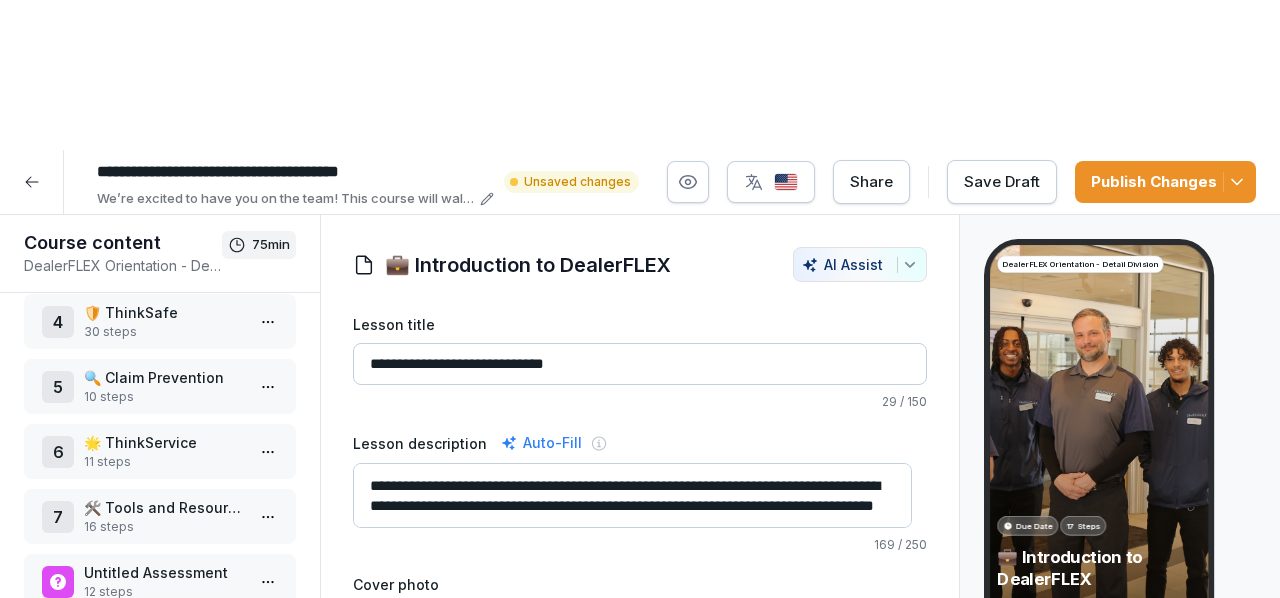 scroll, scrollTop: 231, scrollLeft: 0, axis: vertical 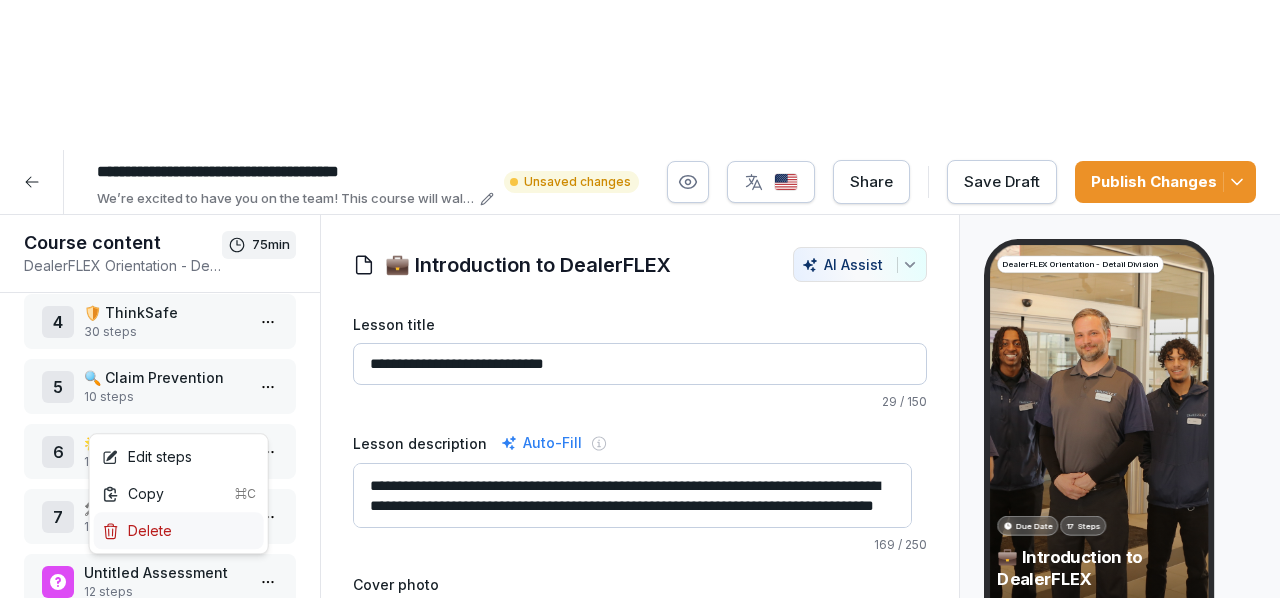 click on "Delete" at bounding box center [137, 530] 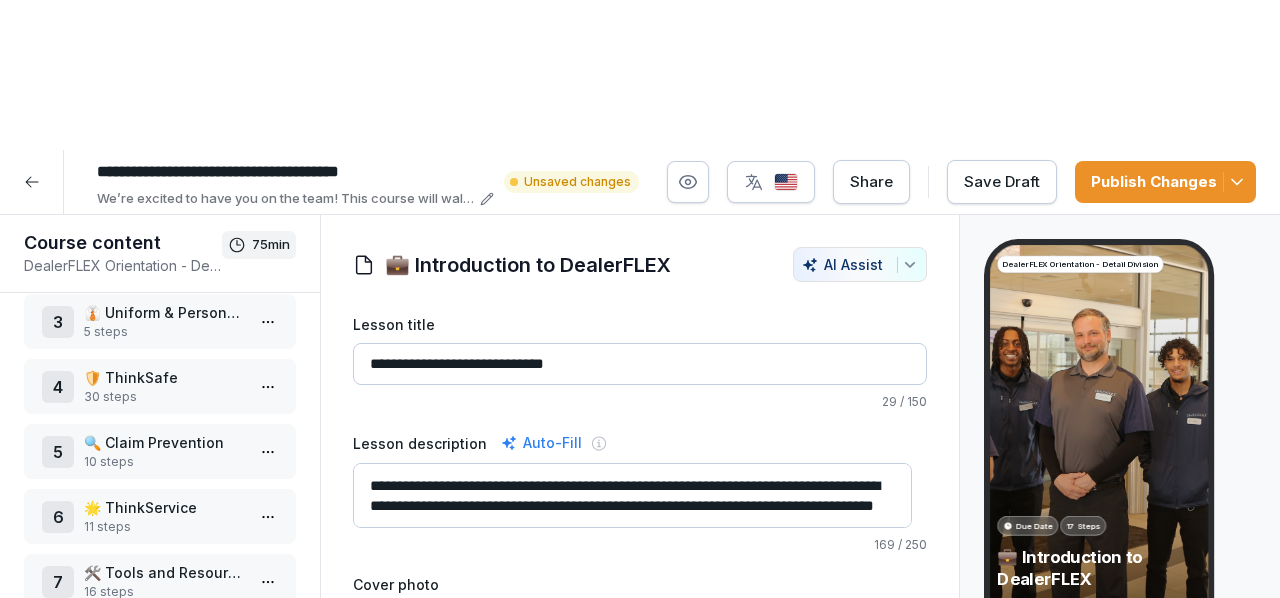 click on "Assessment" at bounding box center [242, 654] 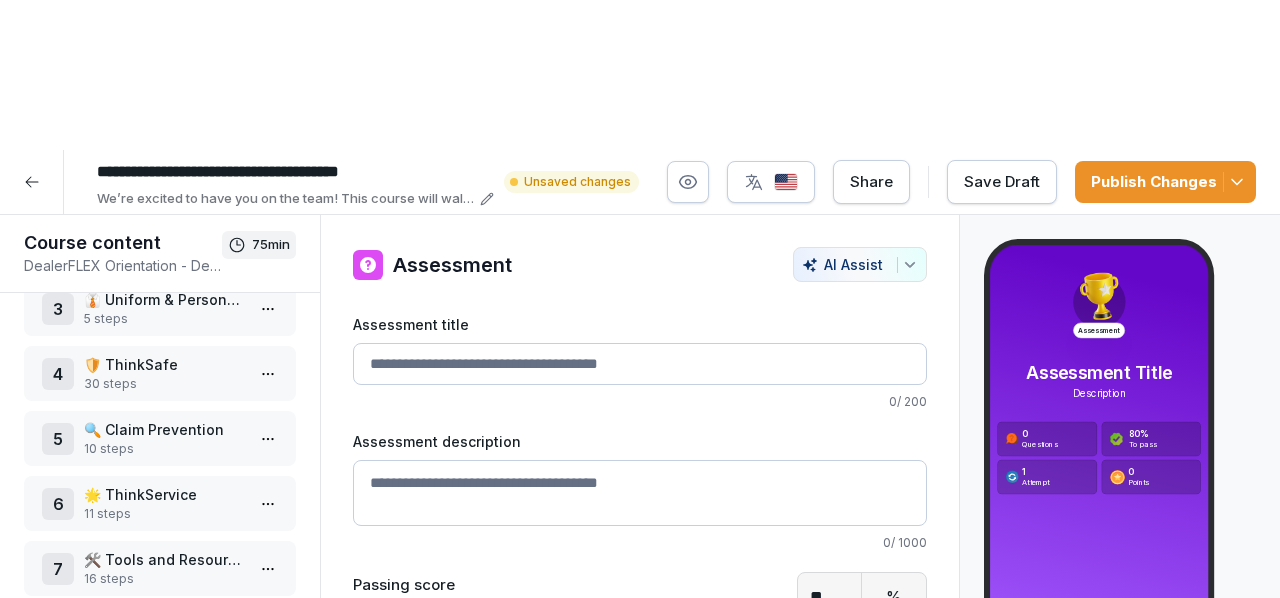 scroll, scrollTop: 231, scrollLeft: 0, axis: vertical 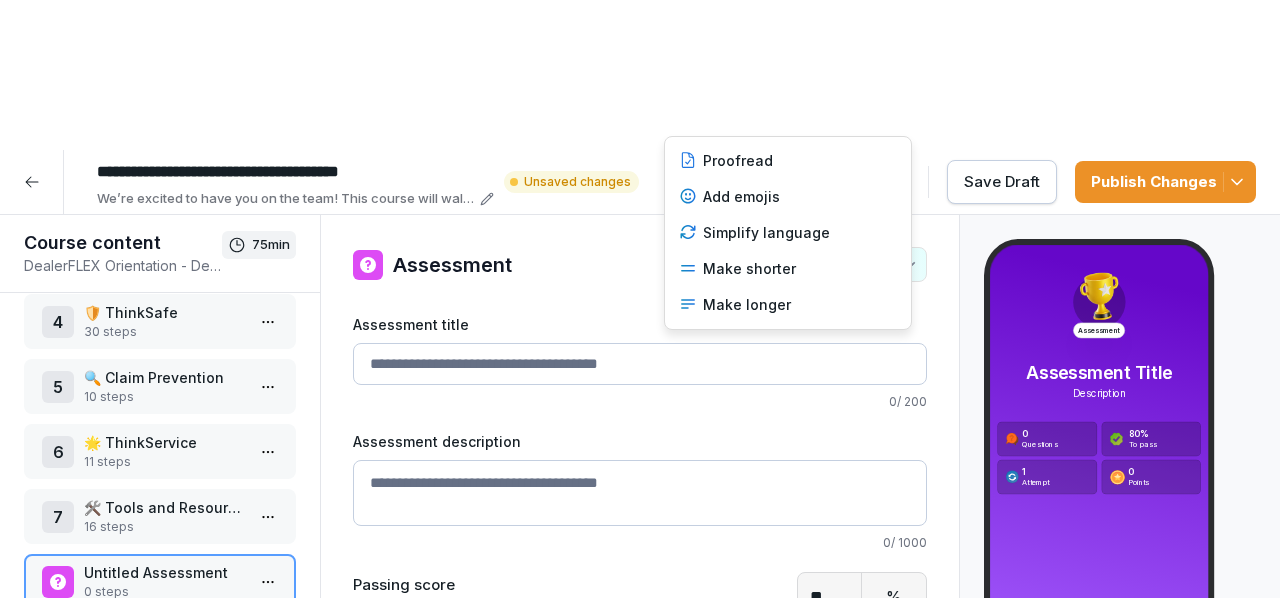 click on "AI Assist" at bounding box center (860, 264) 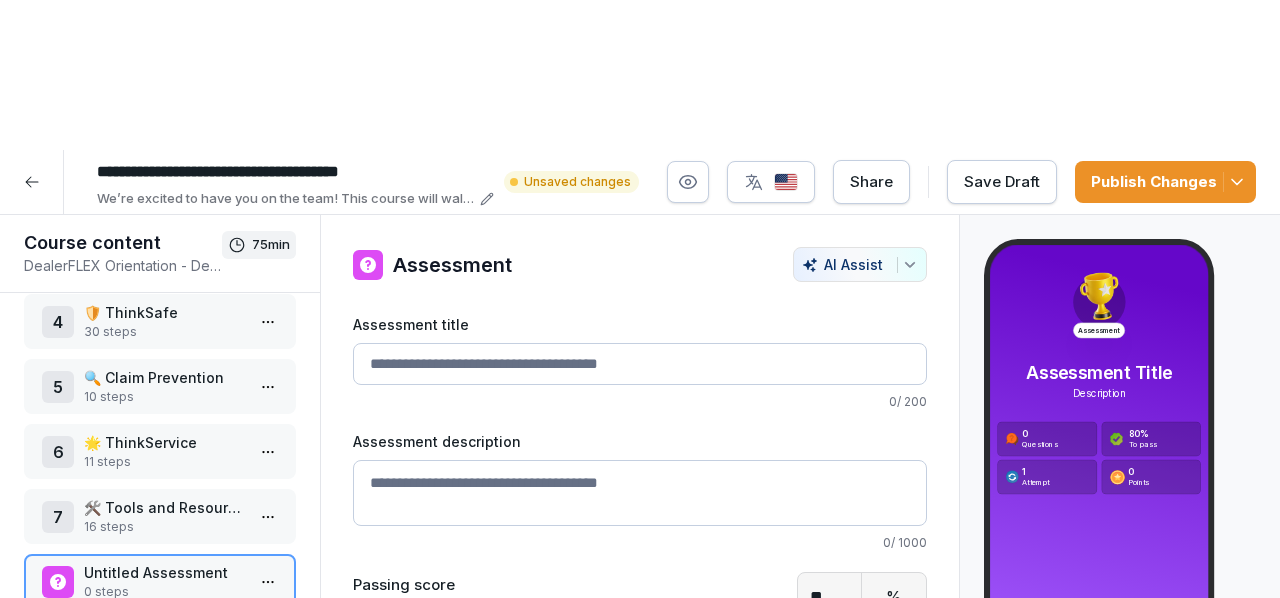 click on "Assessment title" at bounding box center [640, 364] 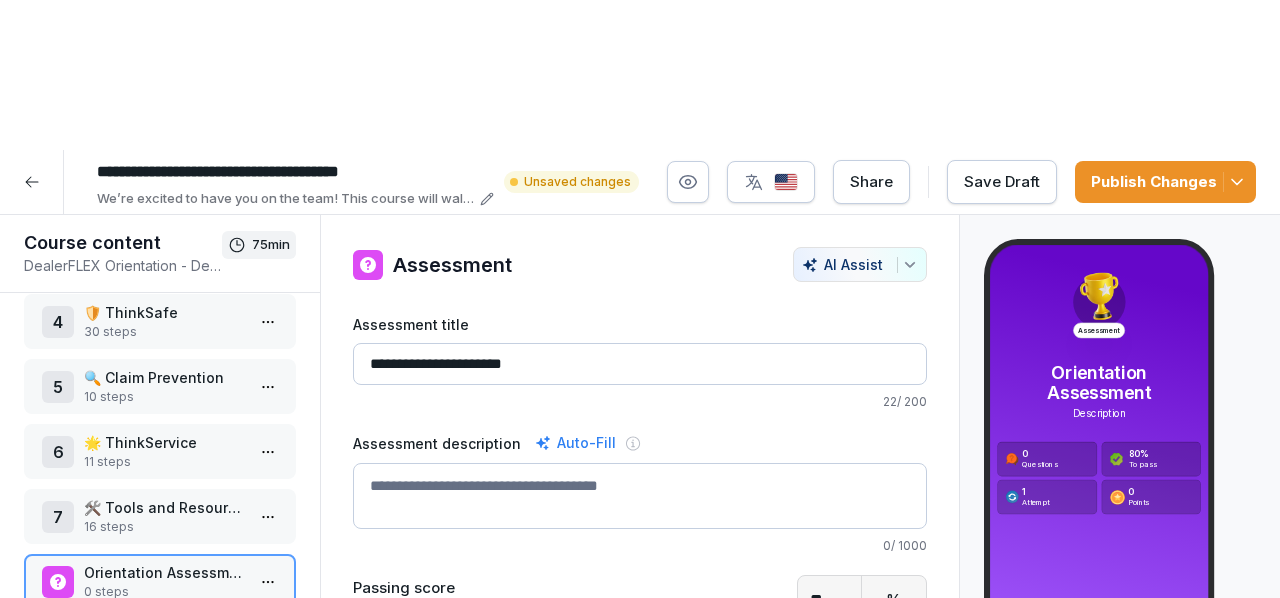 scroll, scrollTop: 48, scrollLeft: 0, axis: vertical 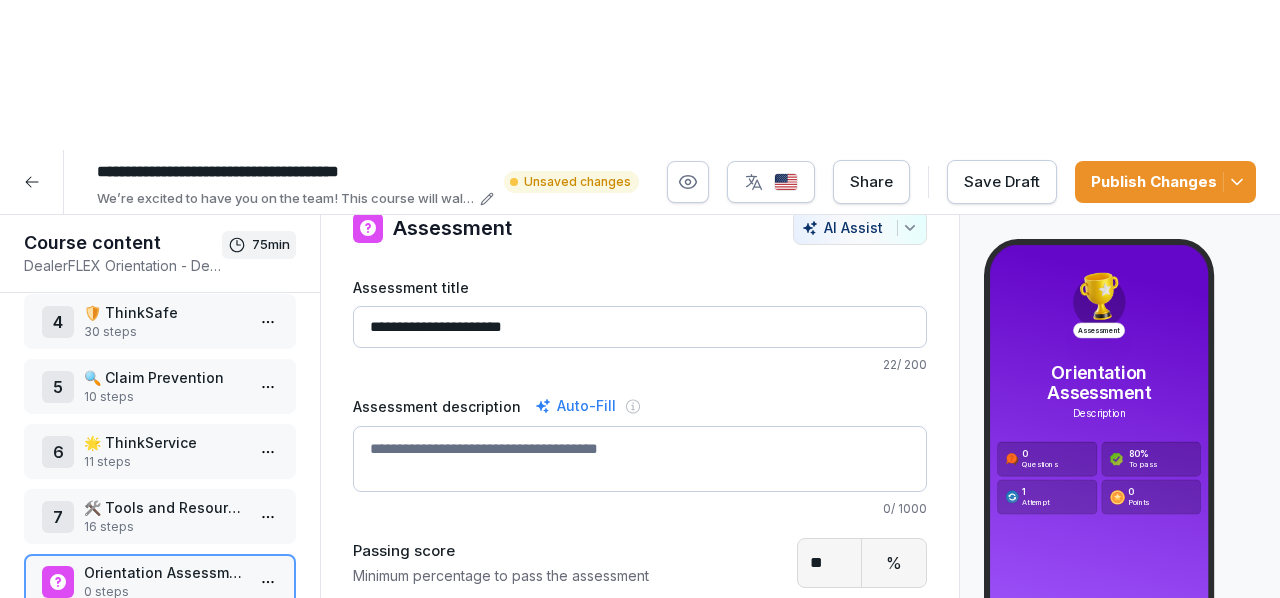 type on "**********" 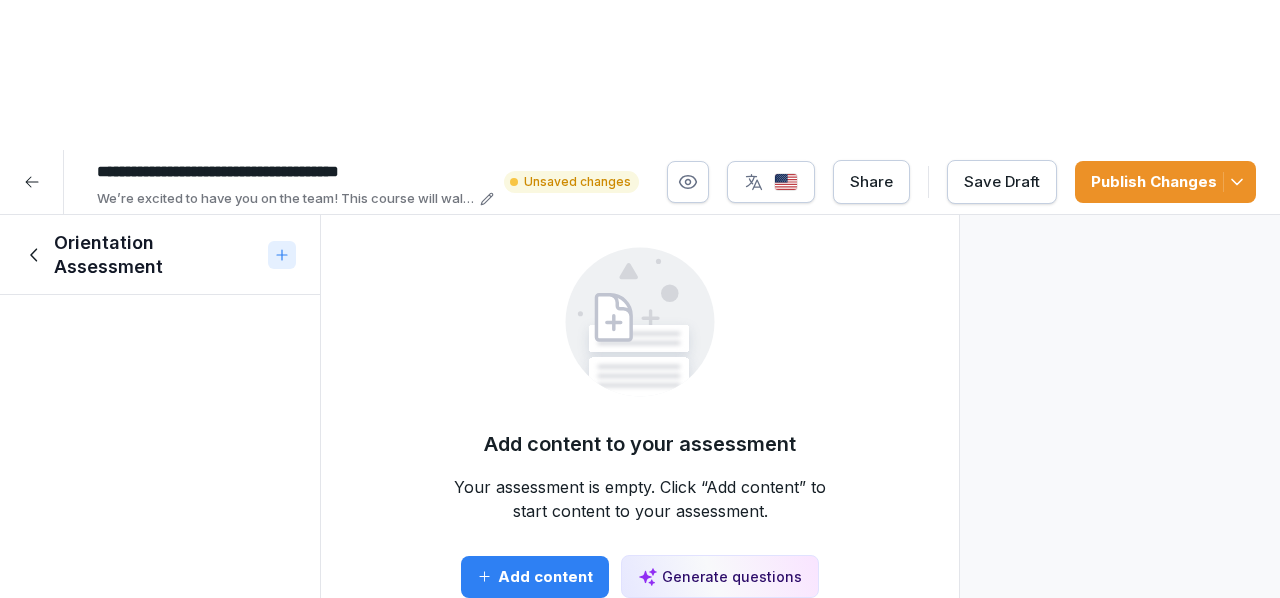 click on "Generate questions" at bounding box center (720, 576) 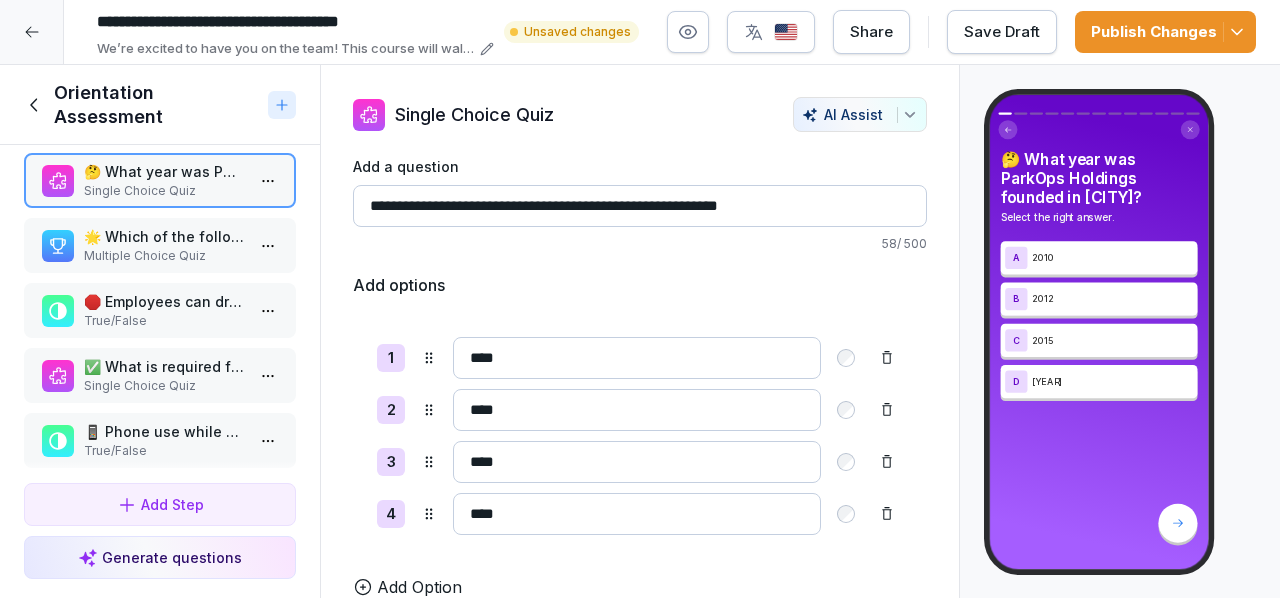 scroll, scrollTop: 0, scrollLeft: 0, axis: both 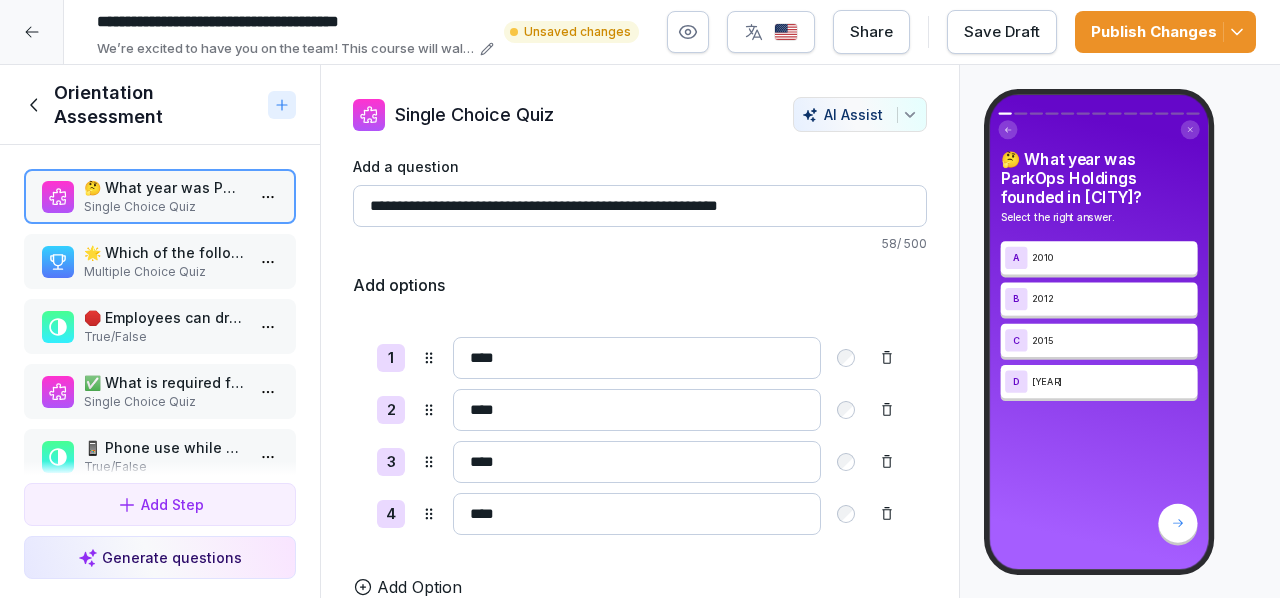 click 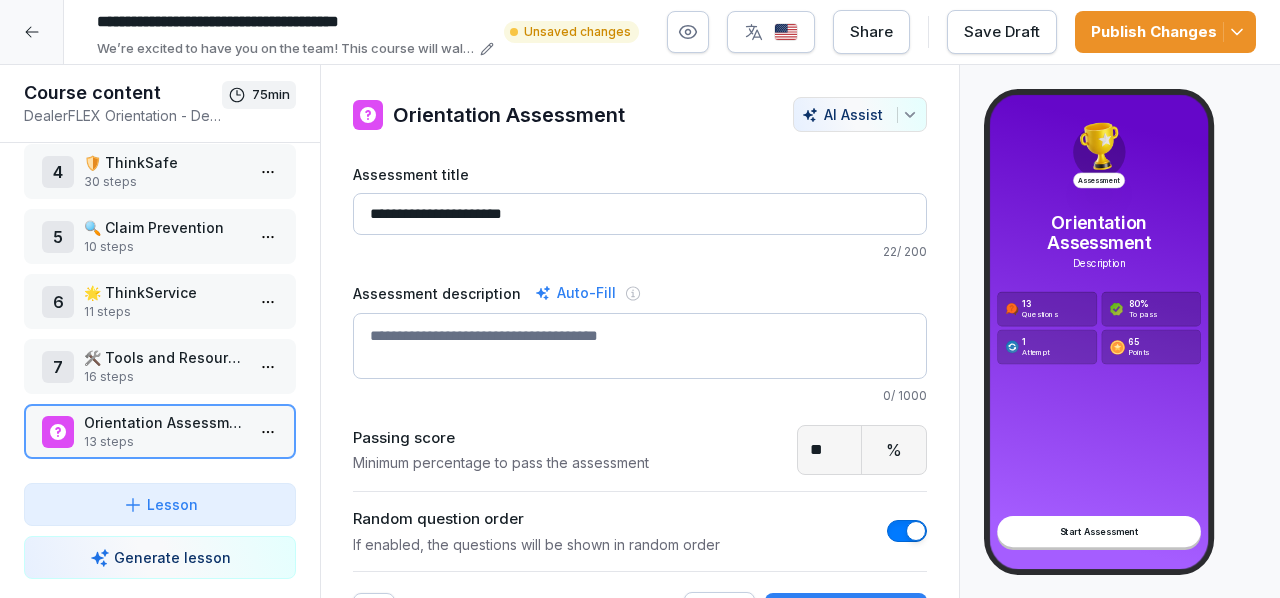 click on "13 steps" at bounding box center (164, 442) 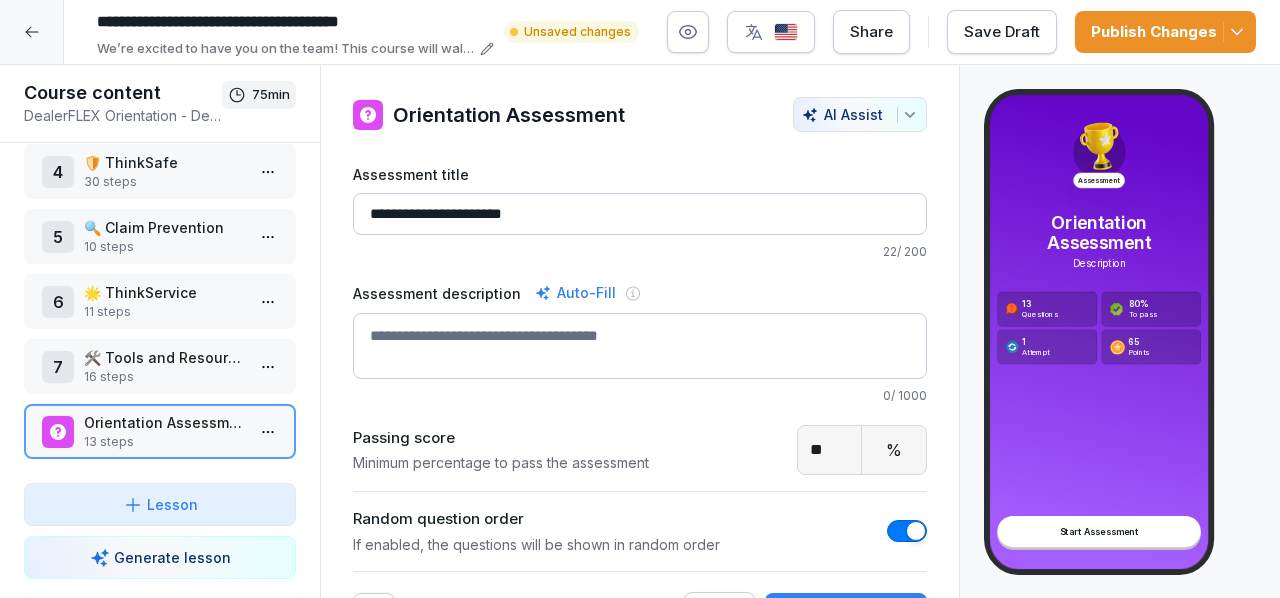 click on "13 steps" at bounding box center [164, 442] 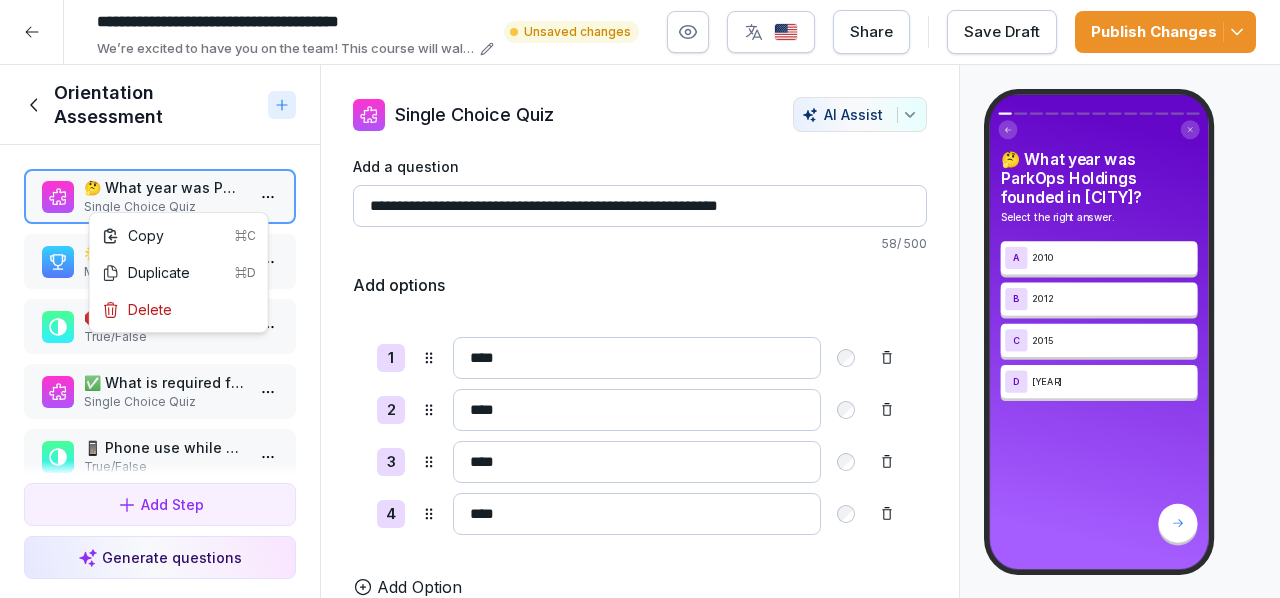 click on "**********" at bounding box center [640, 299] 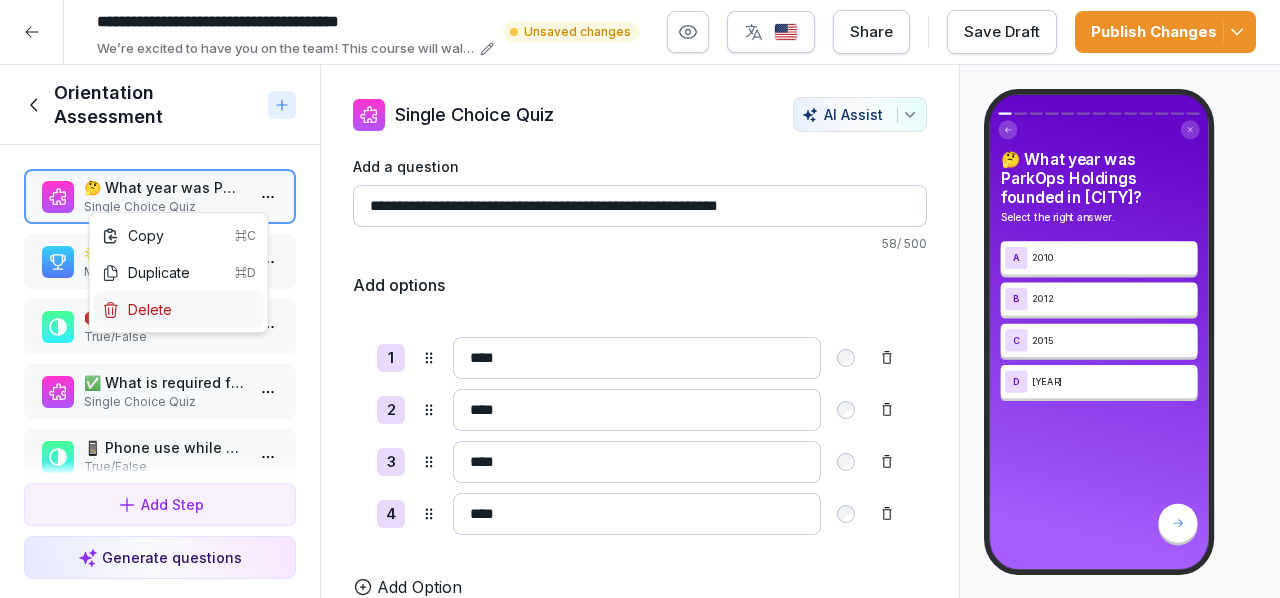 click on "Delete" at bounding box center (179, 309) 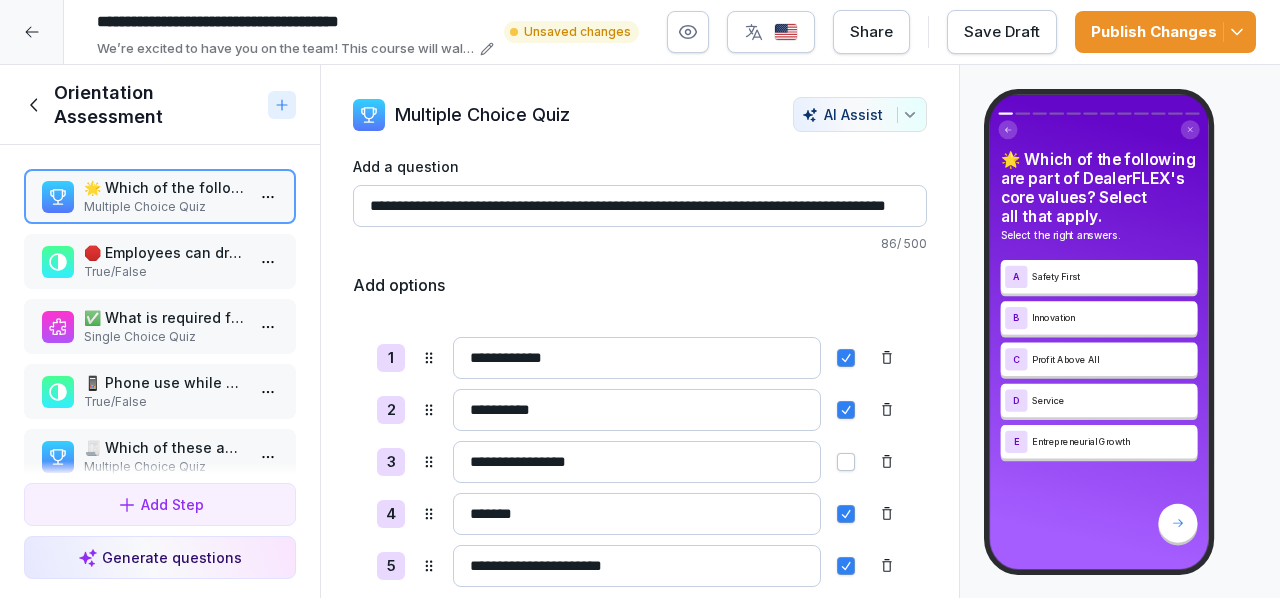 click on "True/False" at bounding box center [164, 272] 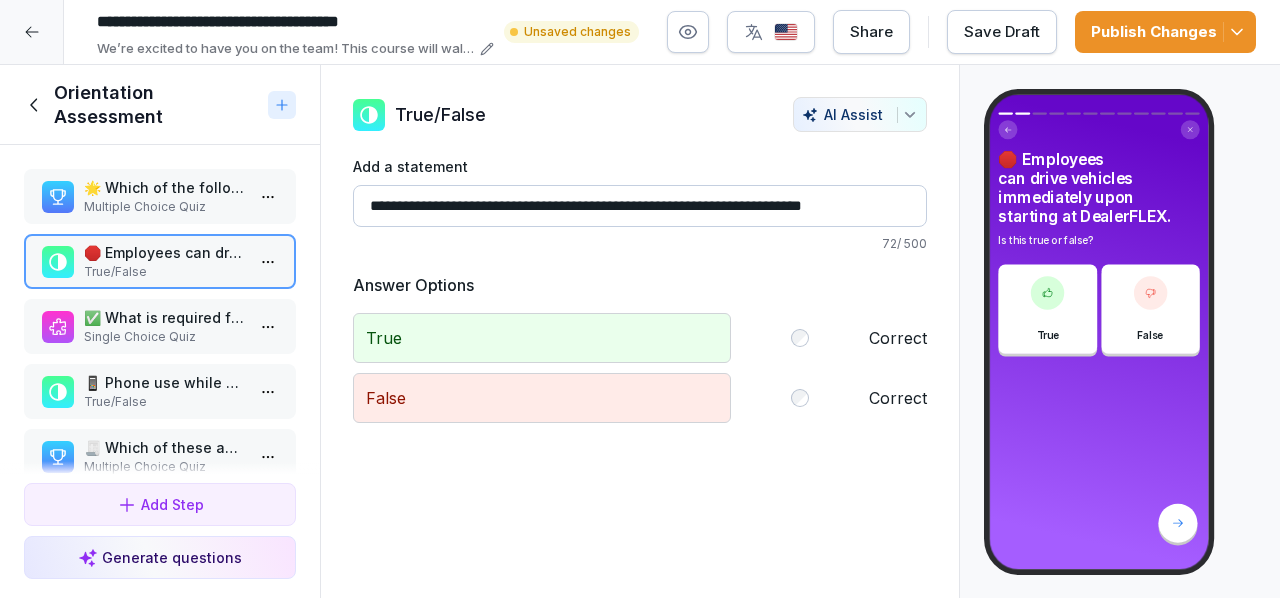 click on "✅ What is required for the DealerFLEX uniform? Single Choice Quiz" at bounding box center [160, 326] 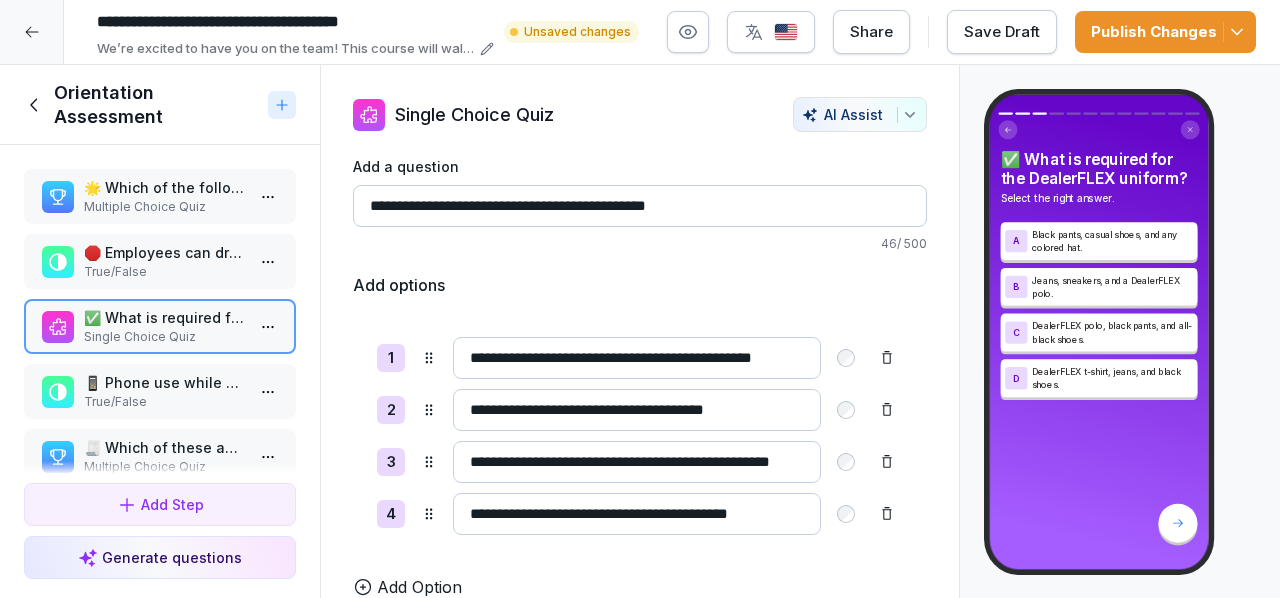 click on "True/False" at bounding box center [164, 272] 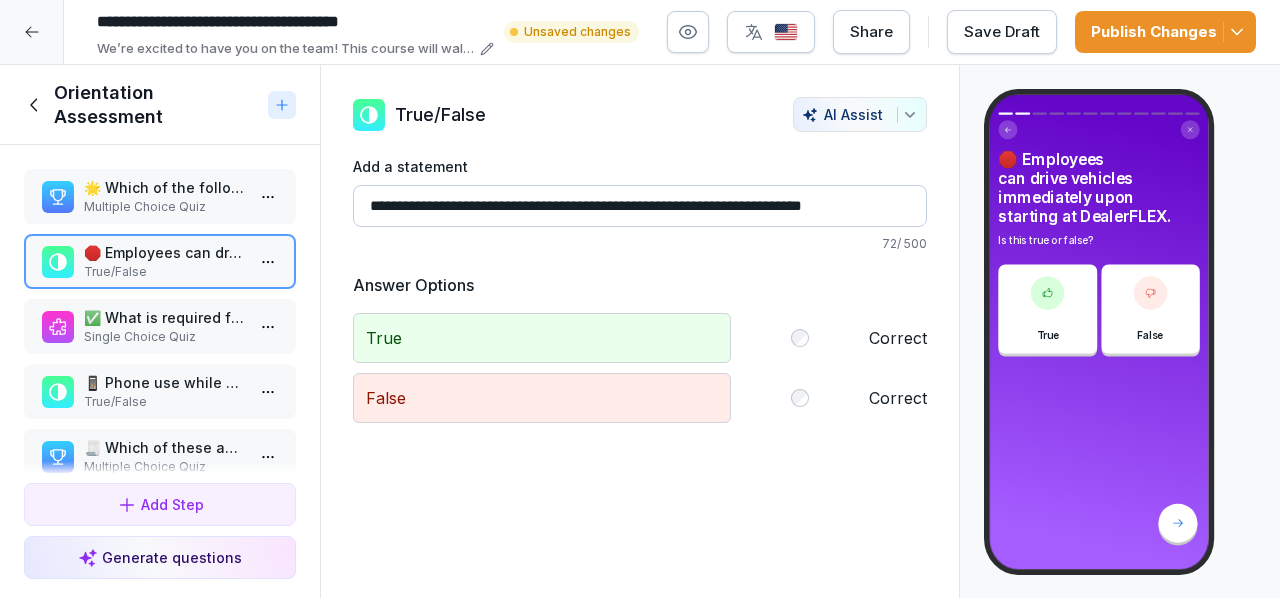 click on "✅ What is required for the DealerFLEX uniform? Single Choice Quiz" at bounding box center [160, 326] 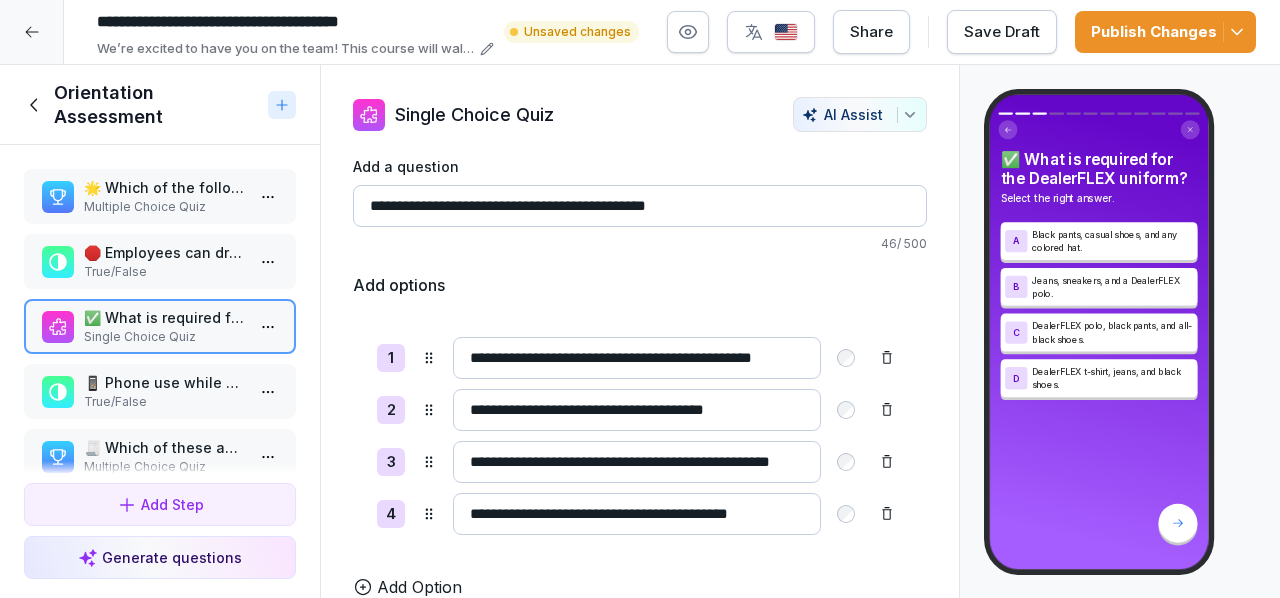 click on "📱 Phone use while driving is strictly prohibited at DealerFLEX." at bounding box center [164, 382] 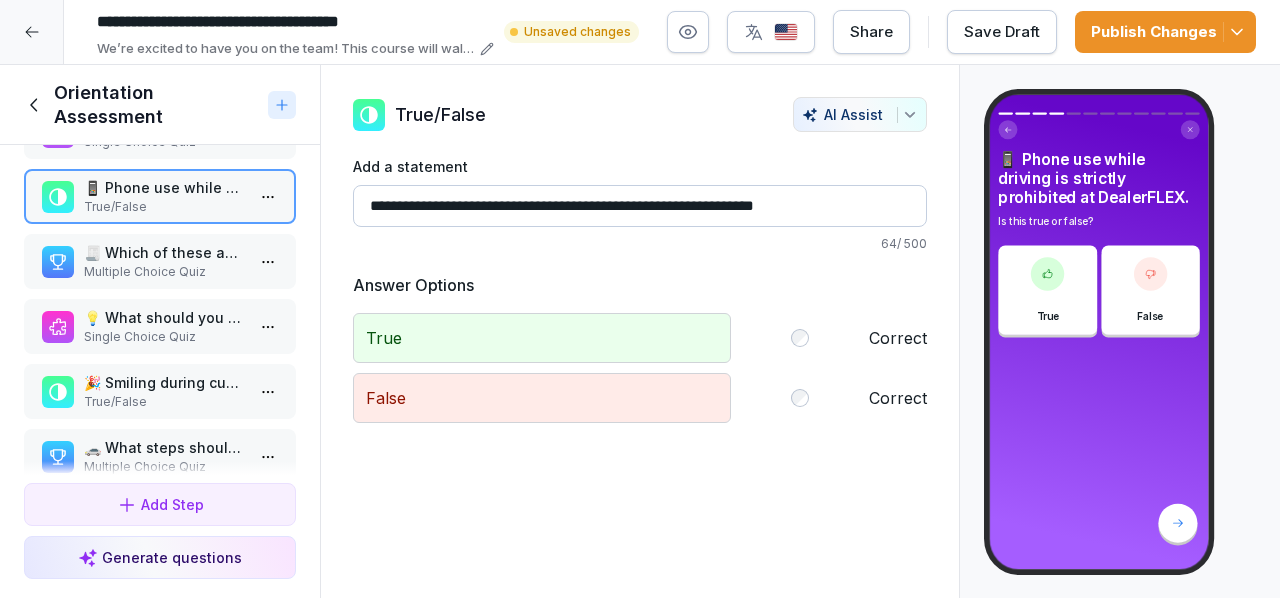 scroll, scrollTop: 196, scrollLeft: 0, axis: vertical 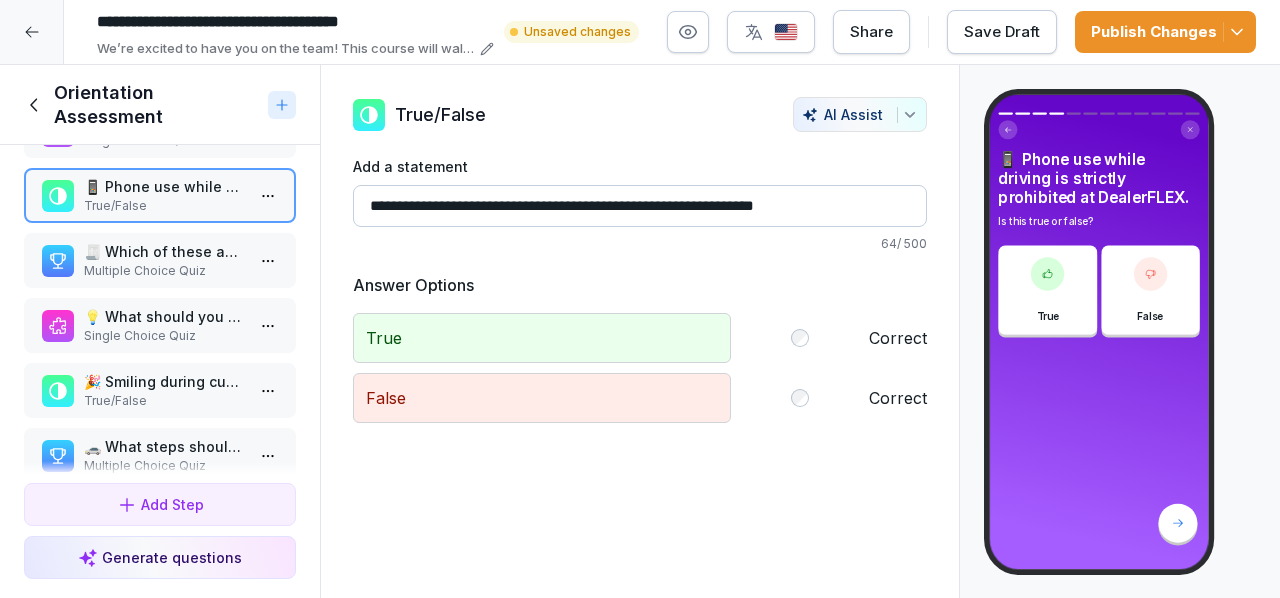 click on "**********" at bounding box center (640, 299) 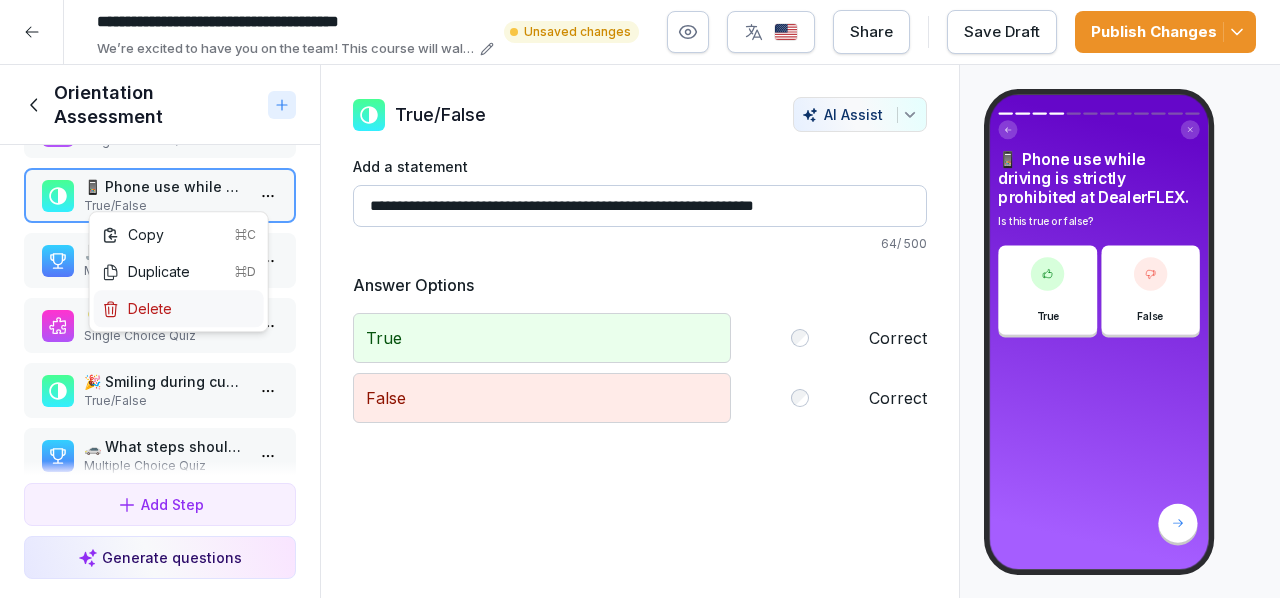 click on "Delete" at bounding box center [179, 308] 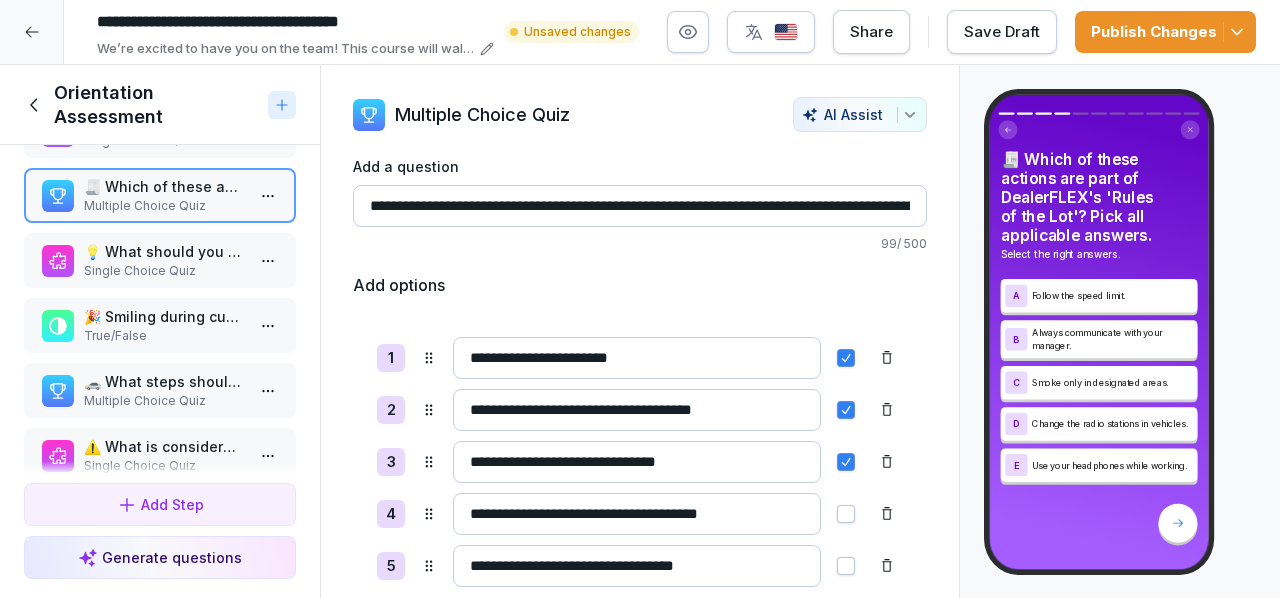 click on "💡 What should you do if you see a hazard in the workplace?" at bounding box center [164, 251] 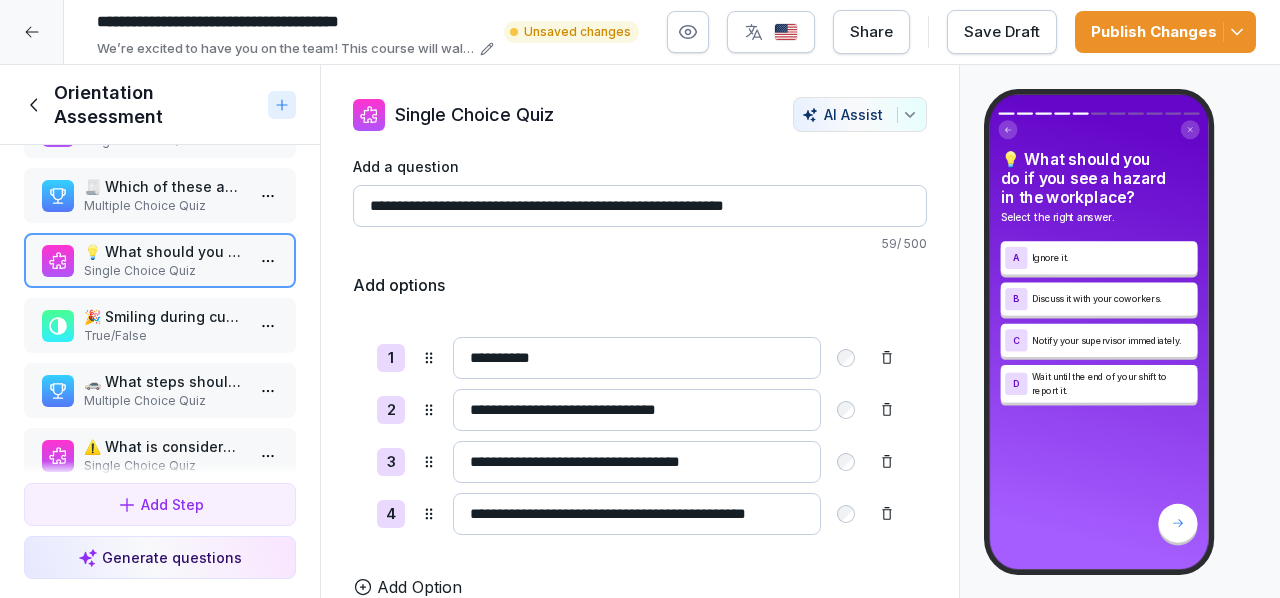 click on "🎉 Smiling during customer interactions shows confidence and creates a friendly atmosphere." at bounding box center (164, 316) 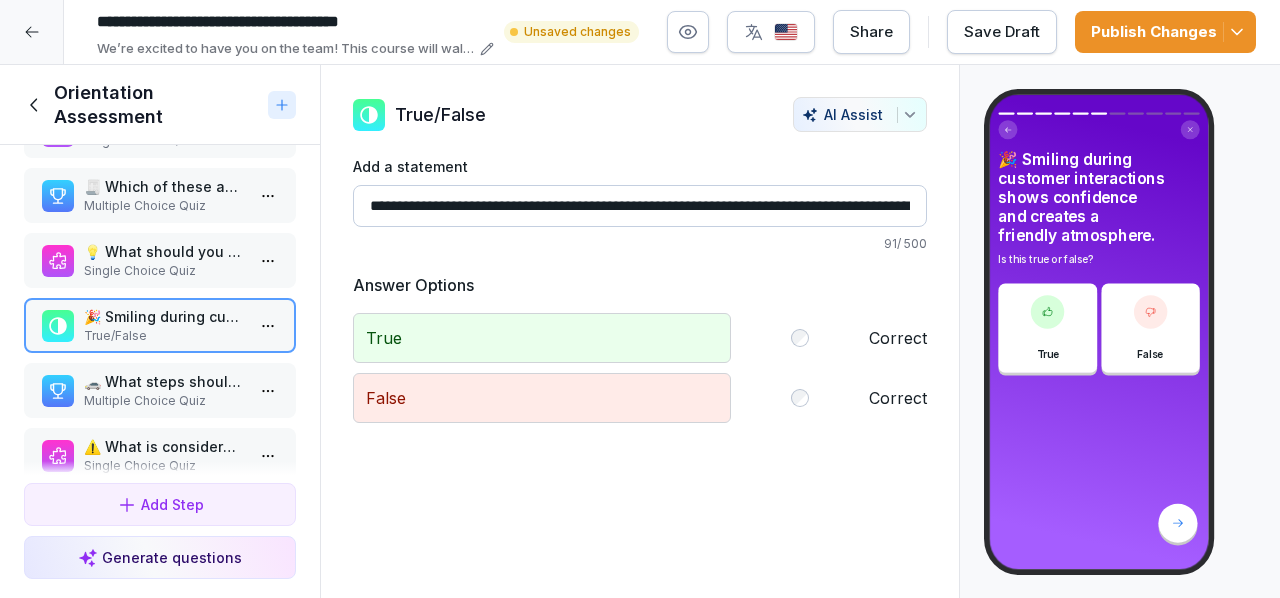 click on "🚗 What steps should you follow to park like a pro? Select all that apply." at bounding box center [164, 381] 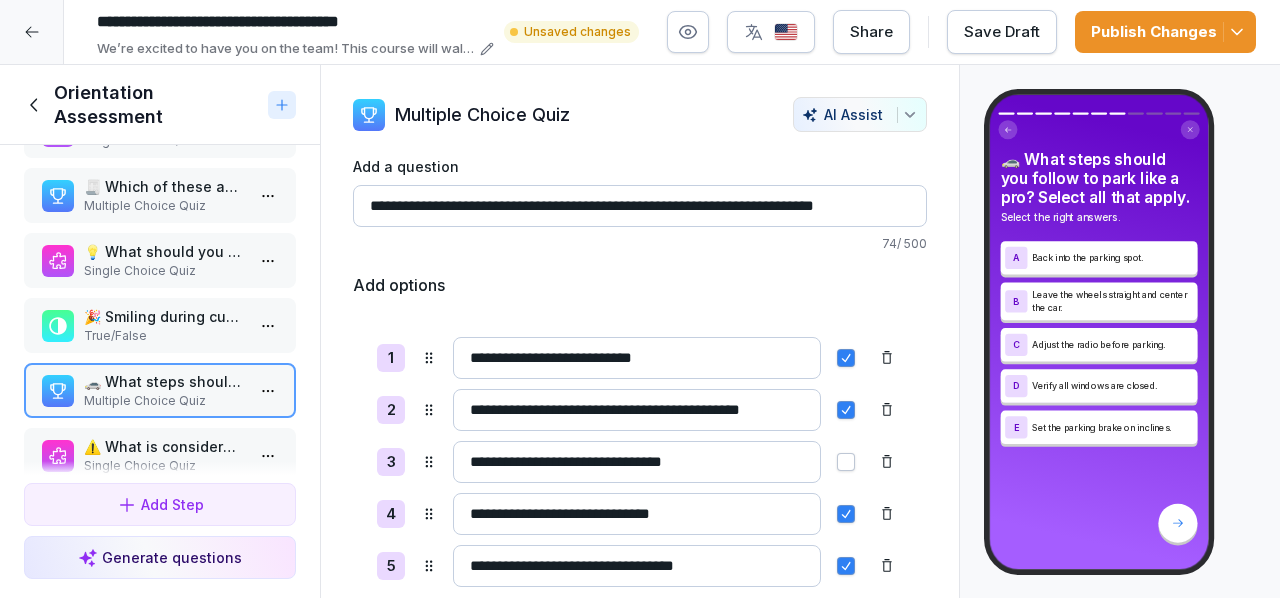 click on "⚠️ What is considered an example of a claim at DealerFLEX?" at bounding box center (164, 446) 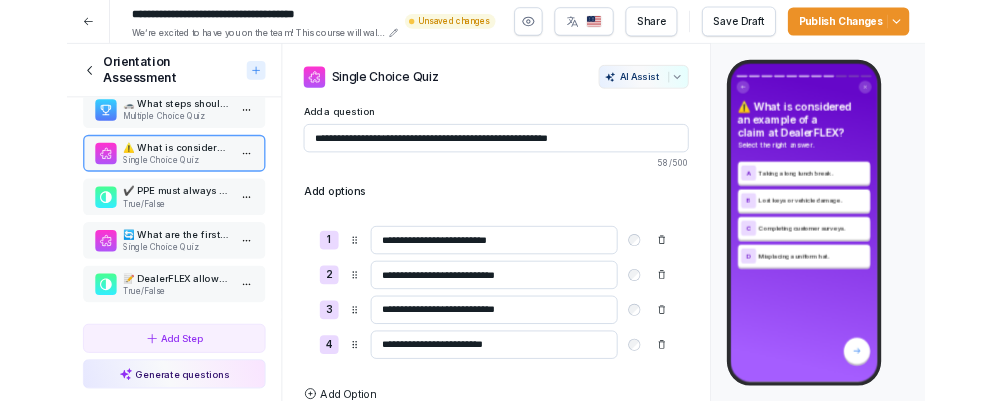 scroll, scrollTop: 437, scrollLeft: 0, axis: vertical 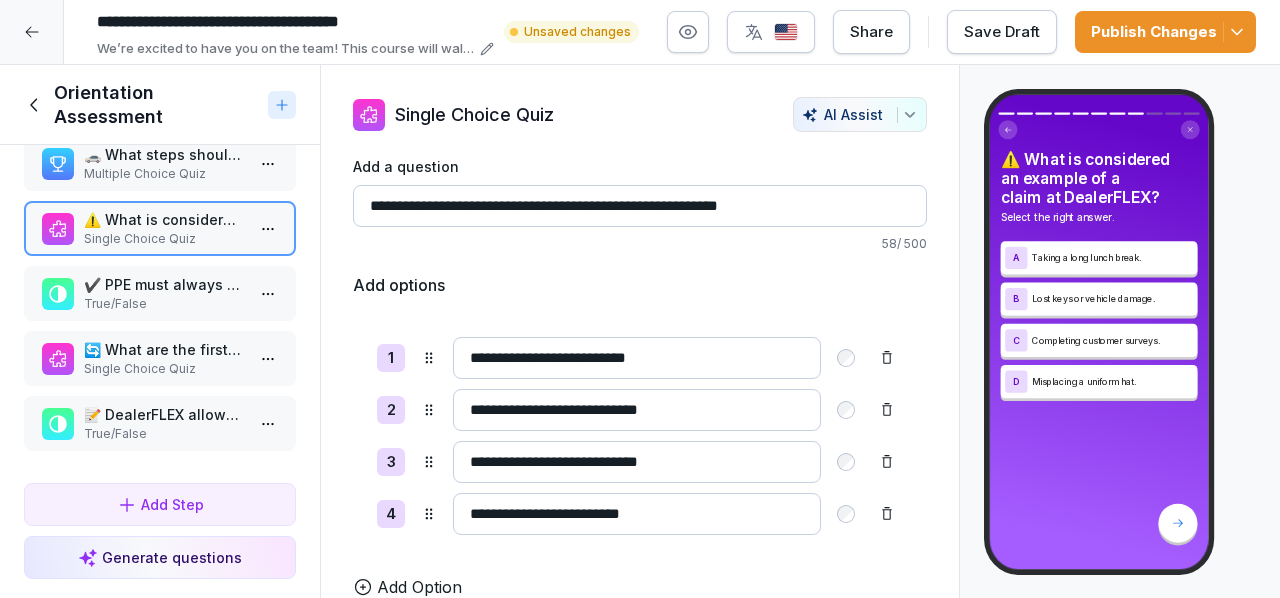 click on "True/False" at bounding box center (164, 304) 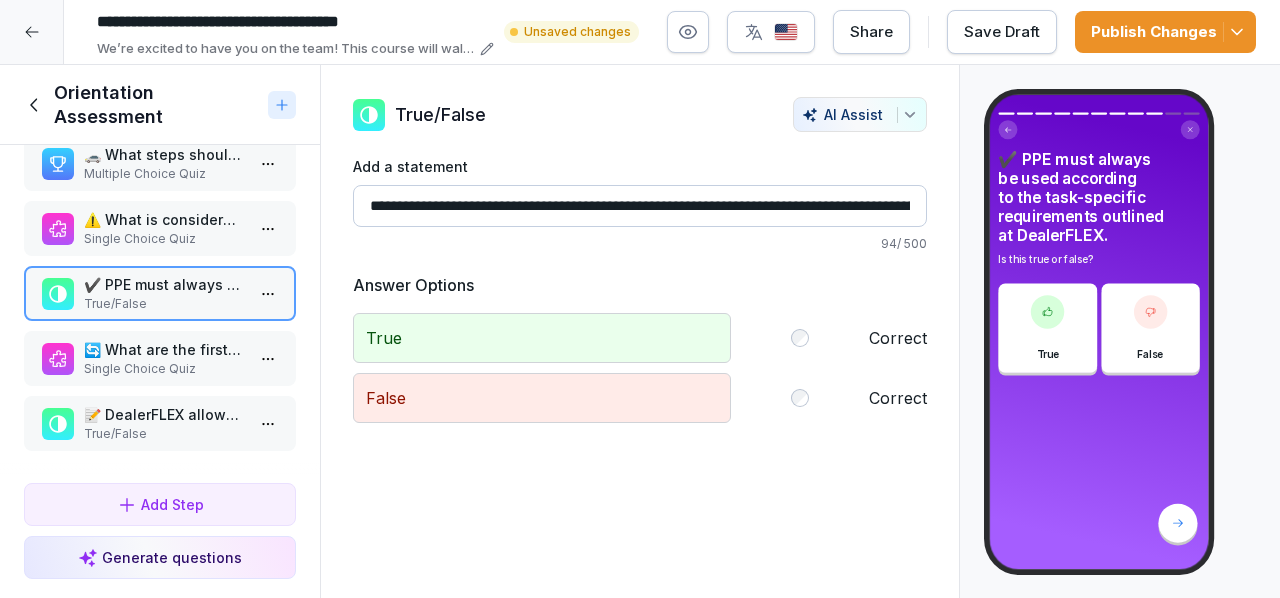 click on "🔄 What are the first steps in resolving an on-site claim?" at bounding box center [164, 349] 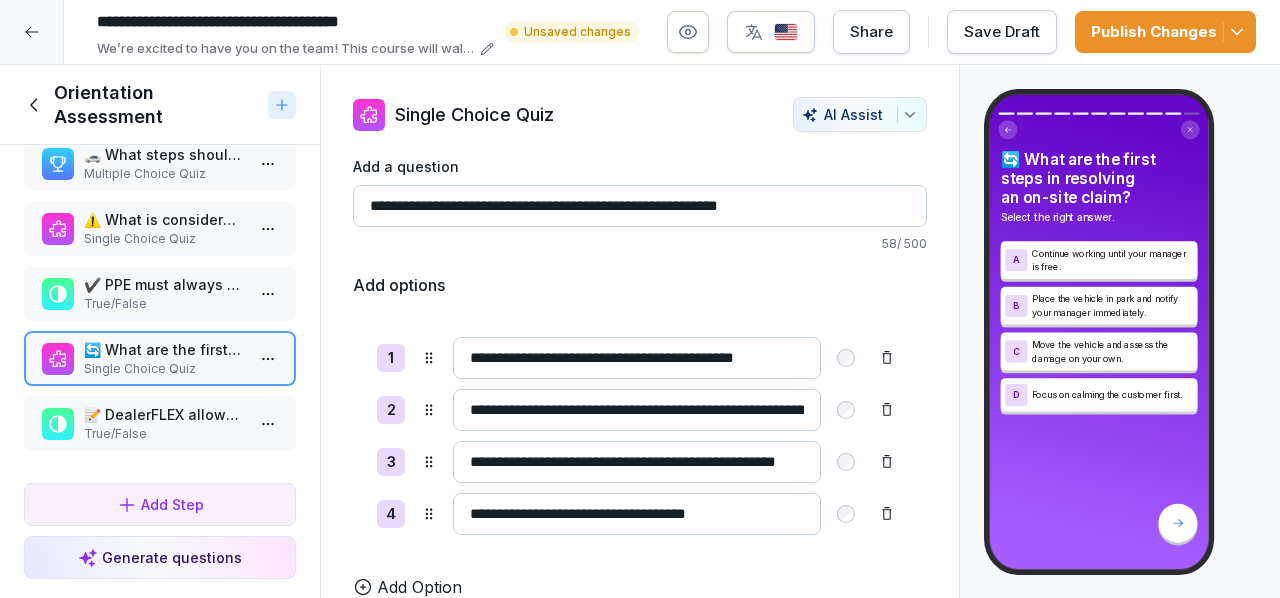click on "📝 DealerFLEX allows a two-week notice for schedule changes and time-off requests." at bounding box center [164, 414] 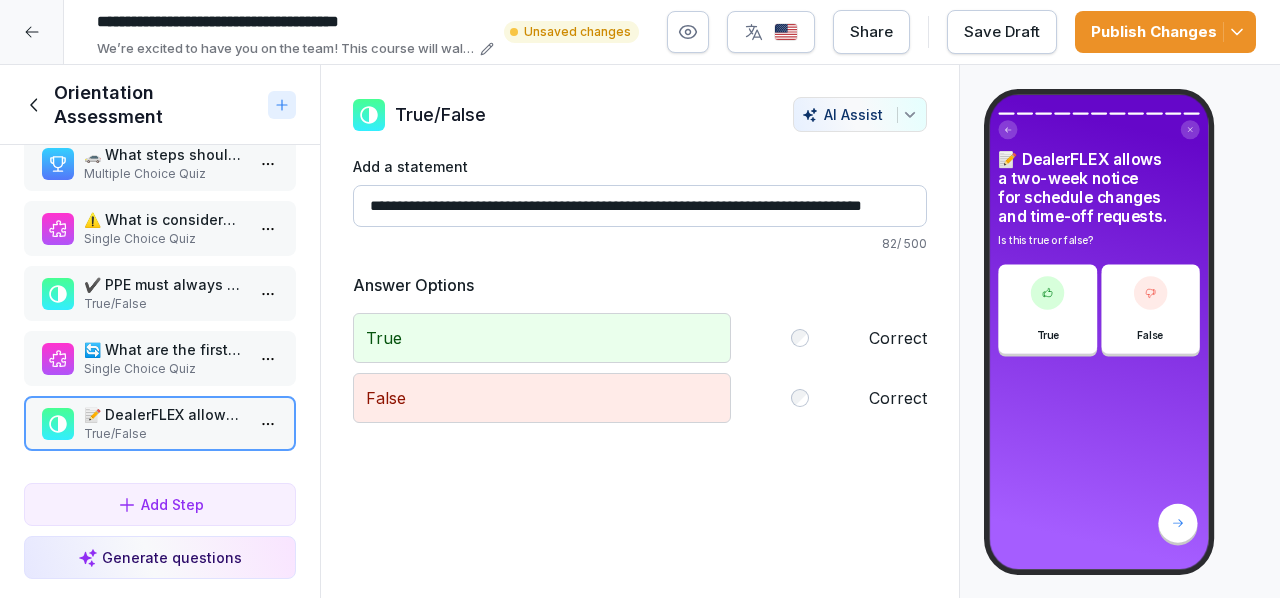 click on "Publish Changes" at bounding box center (1165, 32) 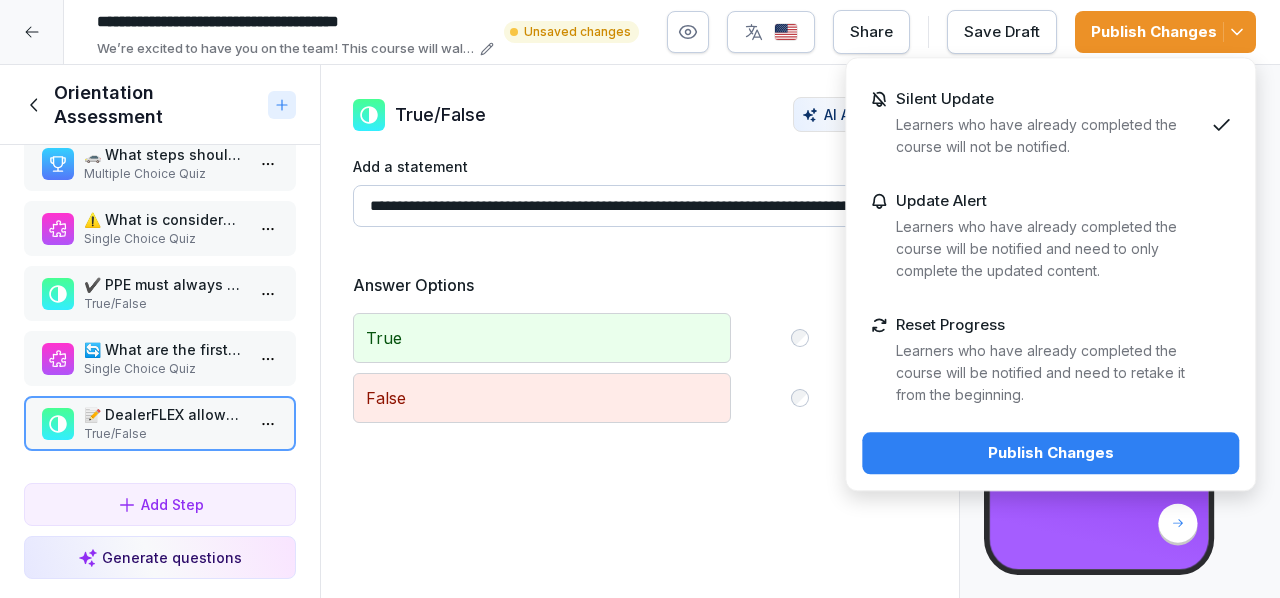 click on "Publish Changes" at bounding box center [1050, 453] 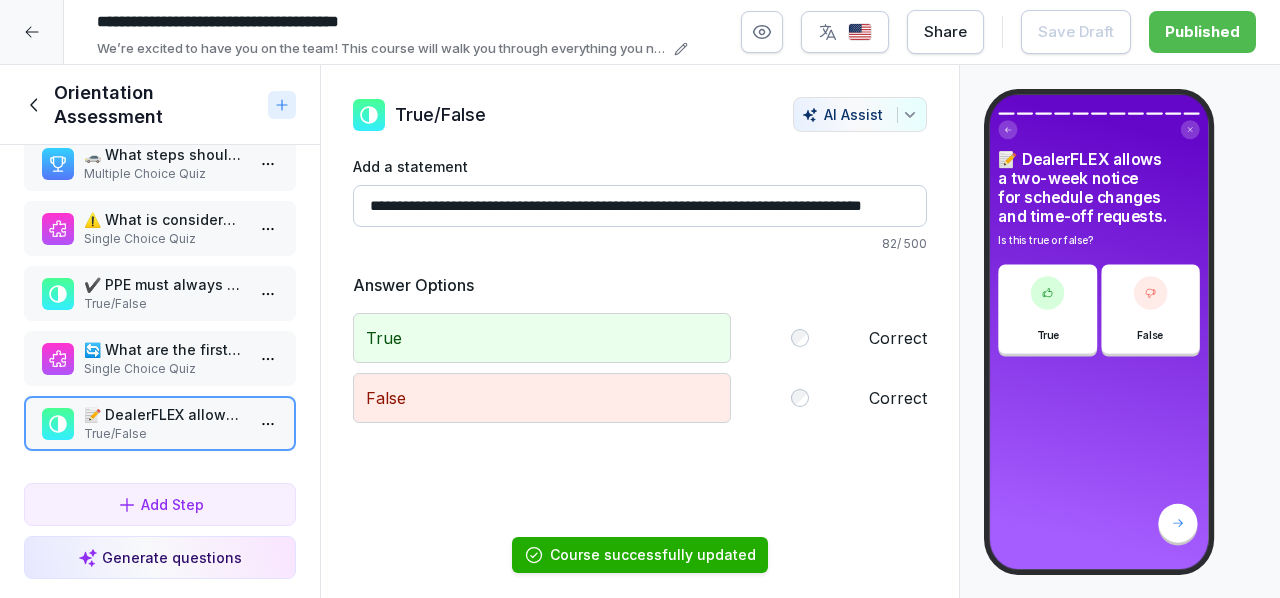 click at bounding box center (32, 32) 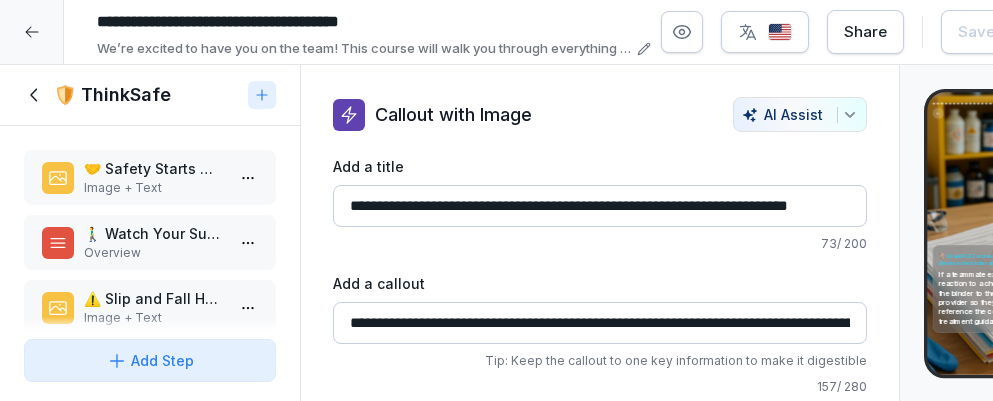 scroll, scrollTop: 0, scrollLeft: 0, axis: both 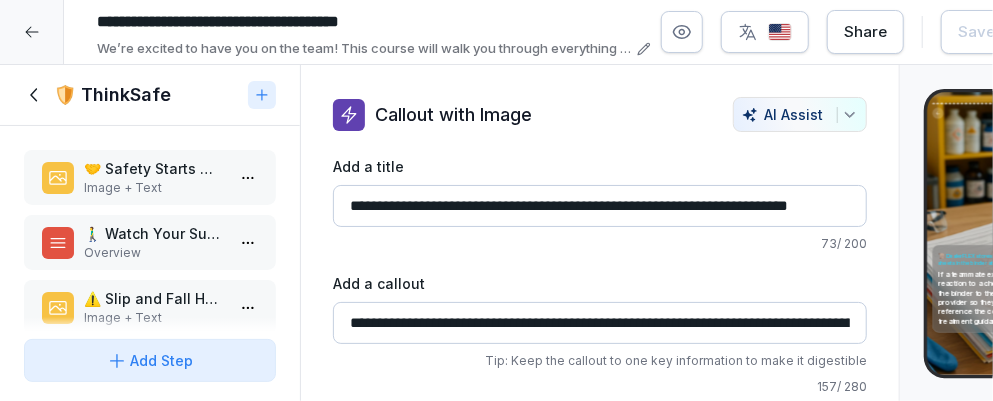 click 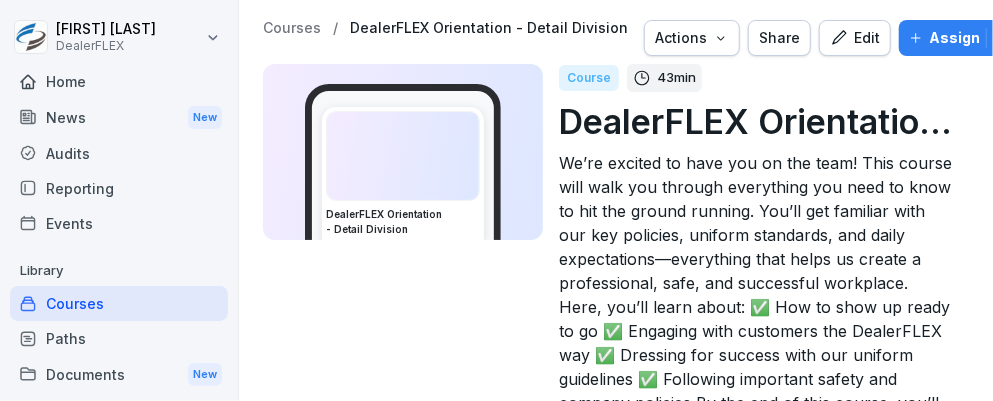 scroll, scrollTop: 541, scrollLeft: 0, axis: vertical 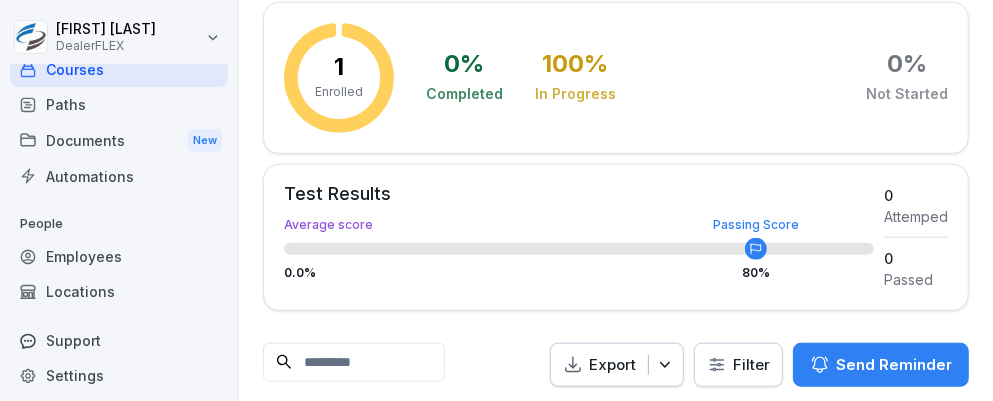 click on "Courses" at bounding box center [119, 69] 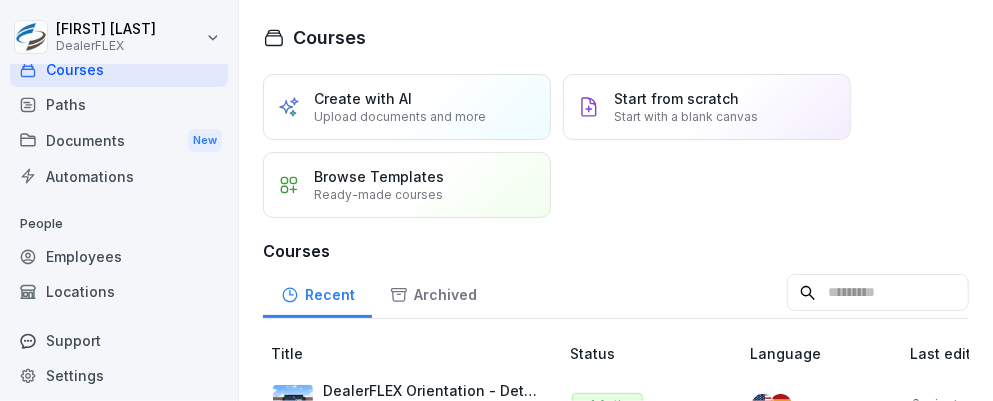 click on "Courses" at bounding box center [119, 69] 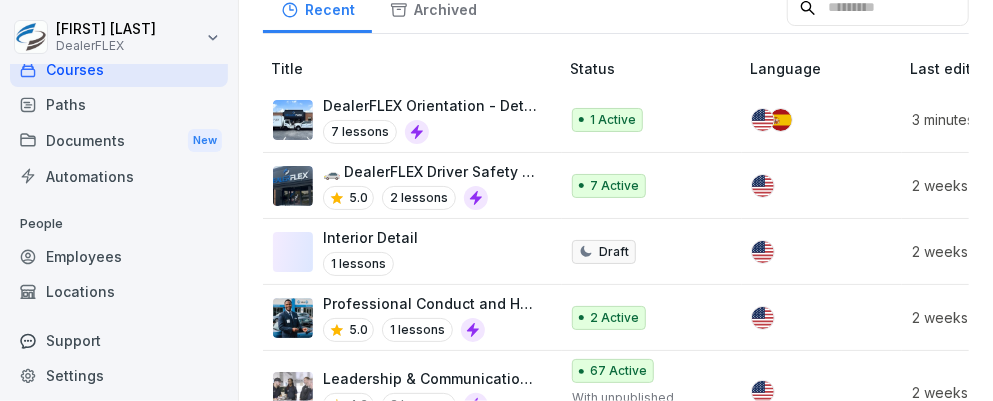 scroll, scrollTop: 286, scrollLeft: 0, axis: vertical 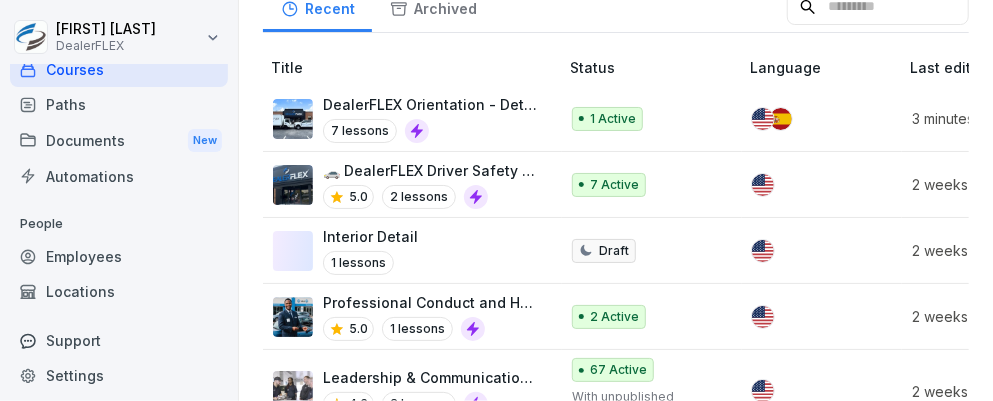 click on "🚗 DealerFLEX Driver Safety Training & Evaluation" at bounding box center [430, 170] 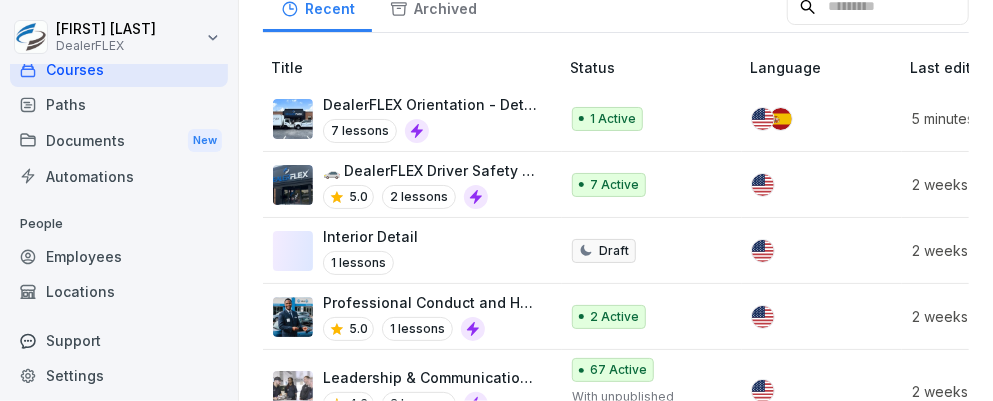 click on "Interior Detail 1 lessons" at bounding box center (405, 250) 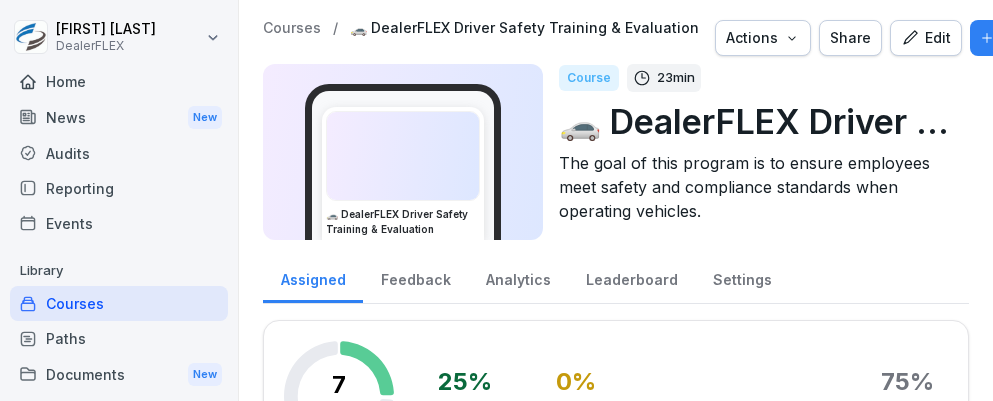 scroll, scrollTop: 0, scrollLeft: 0, axis: both 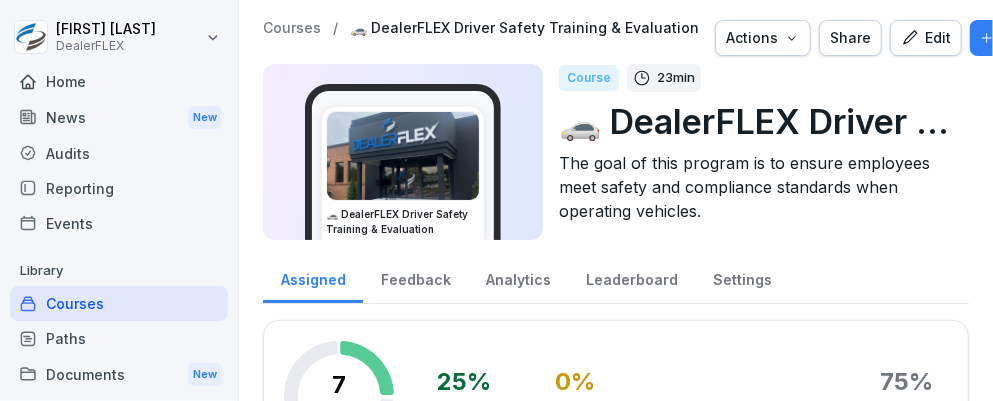 click on "Actions" at bounding box center [763, 38] 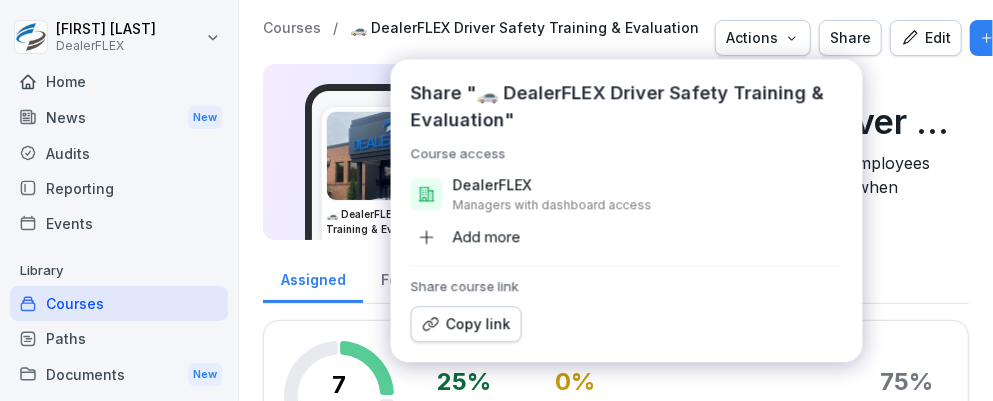 click on "Copy link" at bounding box center [466, 324] 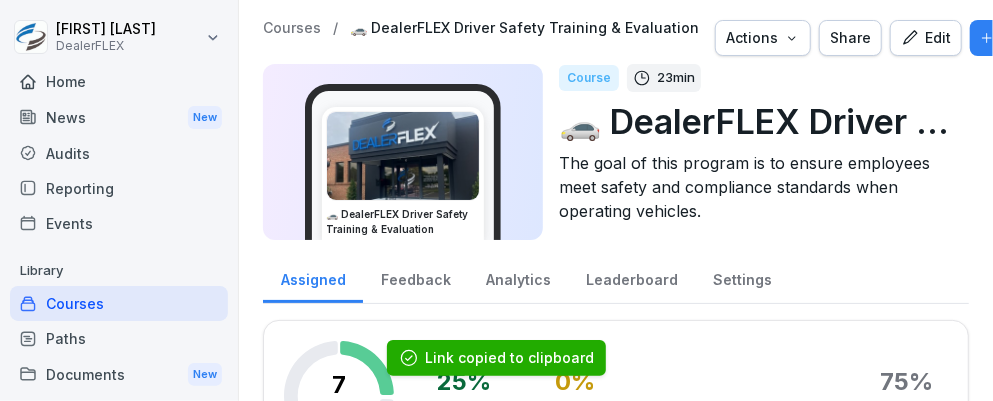 click on "Courses / 🚗 DealerFLEX Driver Safety Training & Evaluation Actions   Share Edit Assign 🚗 DealerFLEX Driver Safety Training & Evaluation Course 23  min 🚗 DealerFLEX Driver Safety Training & Evaluation The goal of this program is to ensure employees meet safety and compliance standards when operating vehicles." at bounding box center [616, 136] 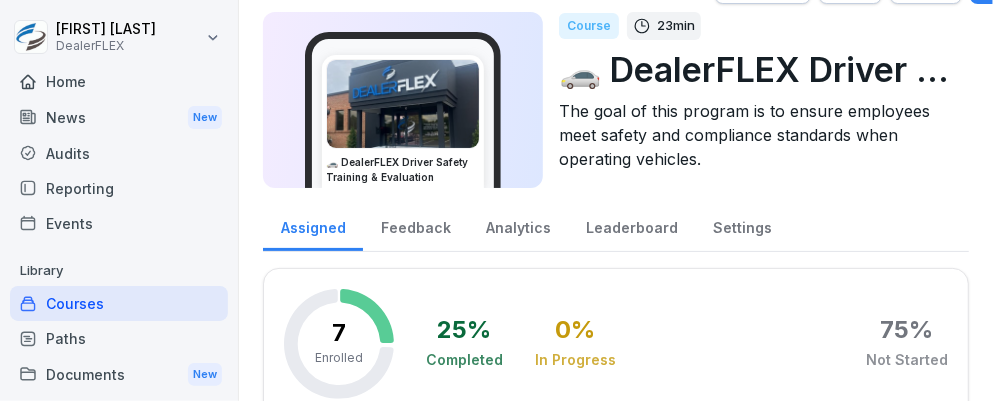 scroll, scrollTop: 0, scrollLeft: 0, axis: both 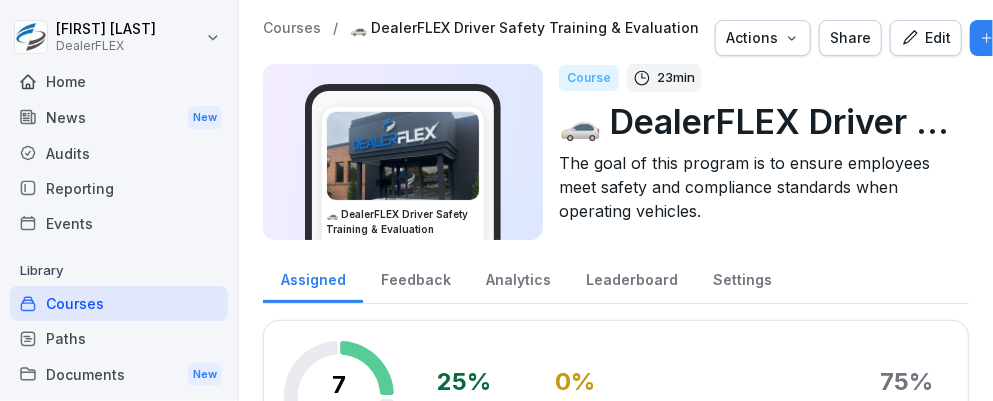click on "Edit" at bounding box center [926, 38] 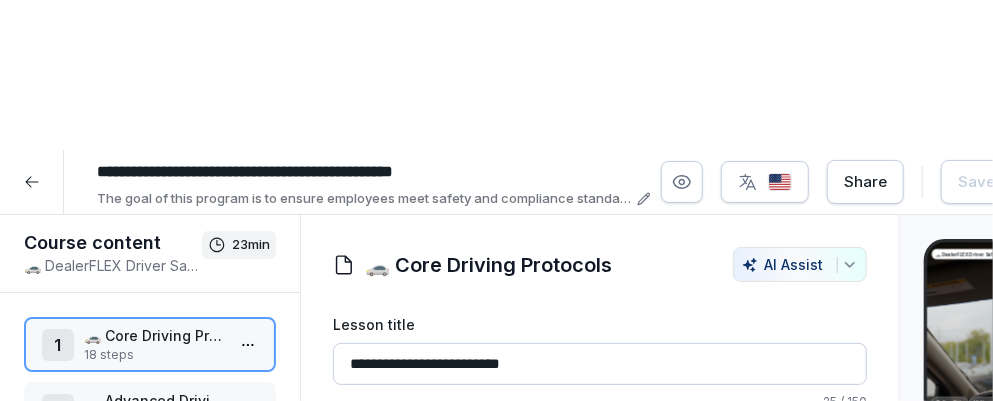 scroll, scrollTop: 103, scrollLeft: 0, axis: vertical 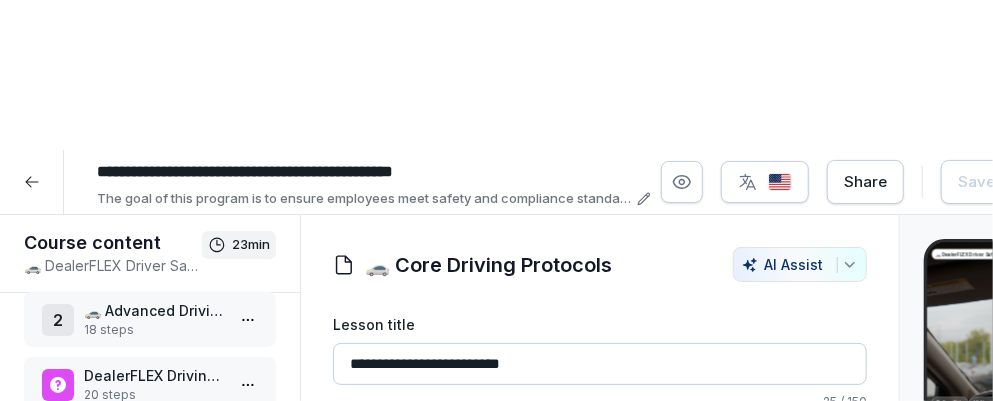 click on "20 steps" at bounding box center (154, 395) 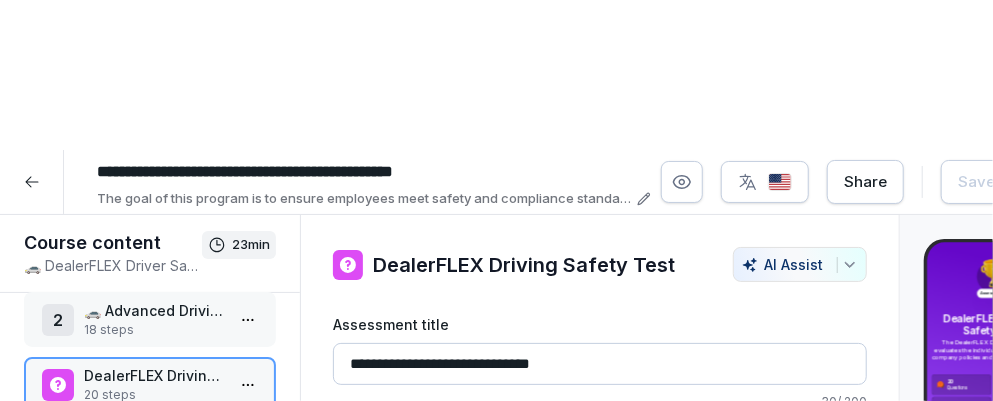 click at bounding box center [32, 182] 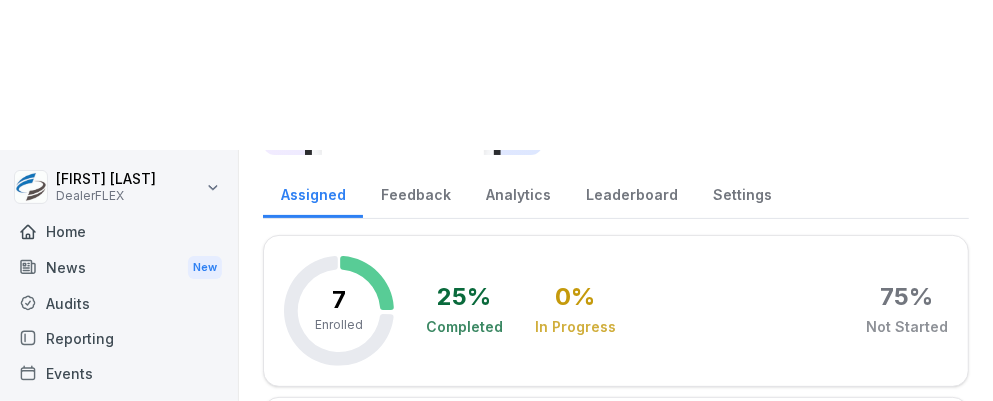 scroll, scrollTop: 0, scrollLeft: 0, axis: both 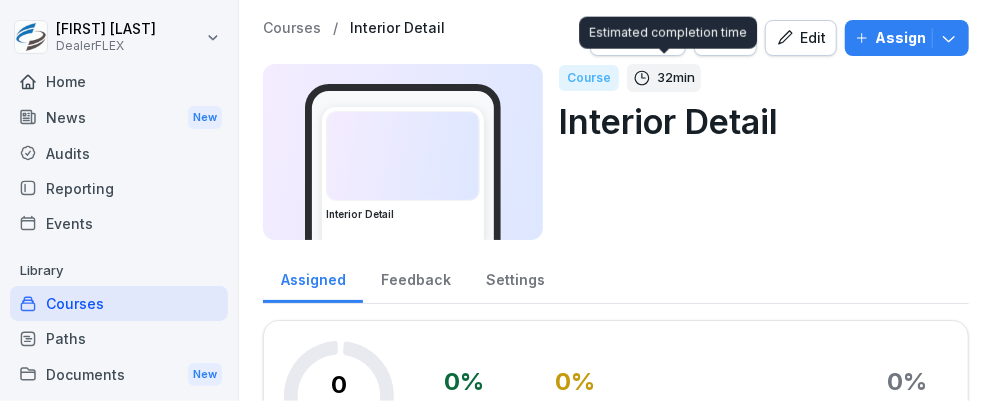 click on "Estimated completion time Estimated completion time" at bounding box center (668, 33) 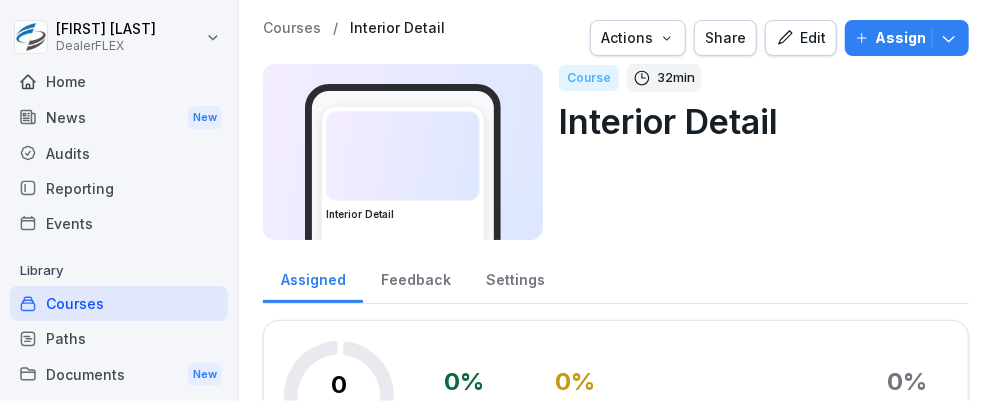 click on "Course 32  min Interior Detail" at bounding box center (756, 152) 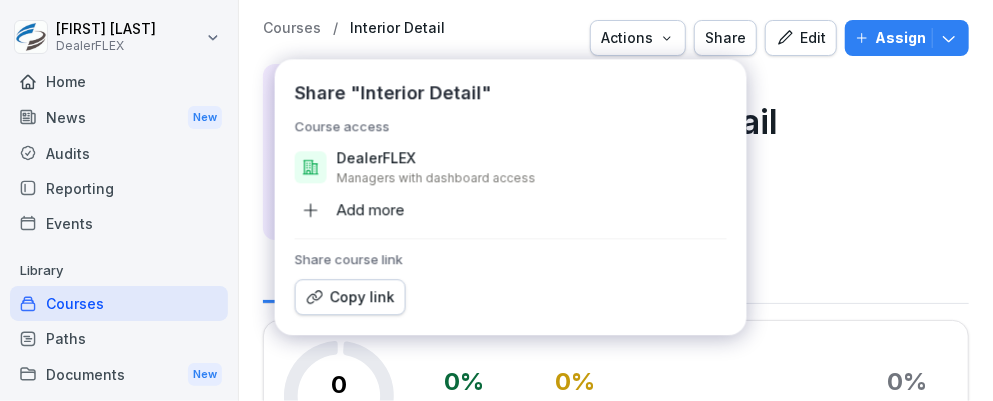 click on "Copy link" at bounding box center [350, 297] 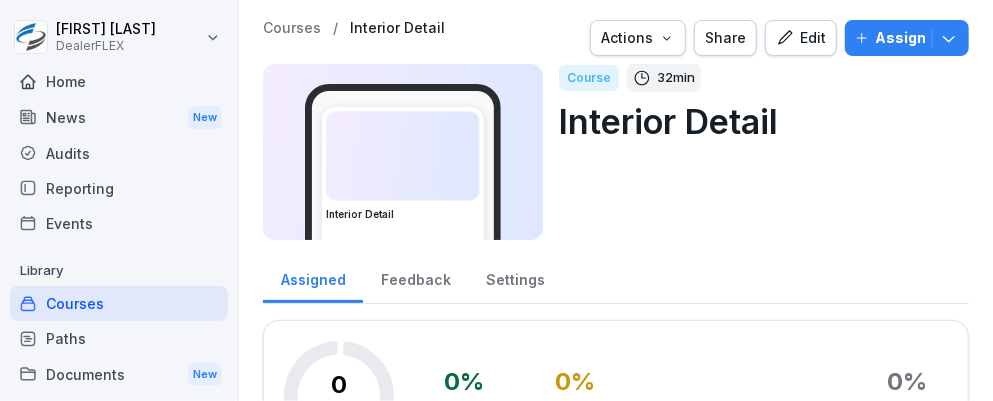 click on "Edit" at bounding box center [801, 38] 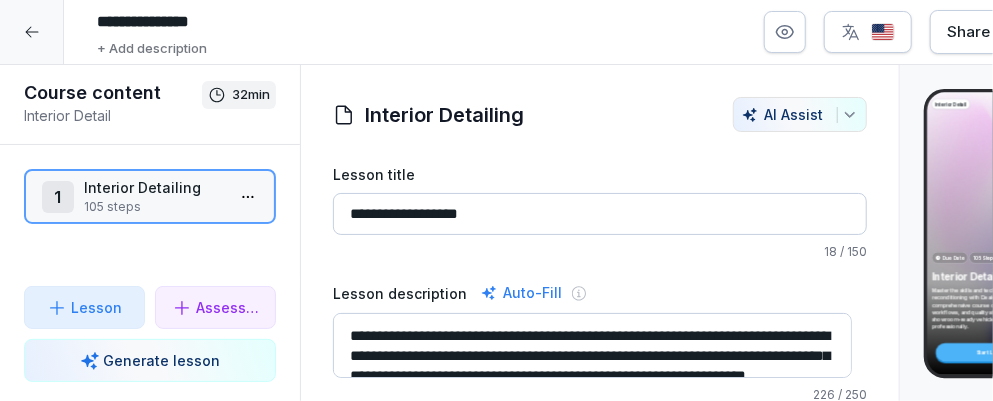 click at bounding box center (32, 32) 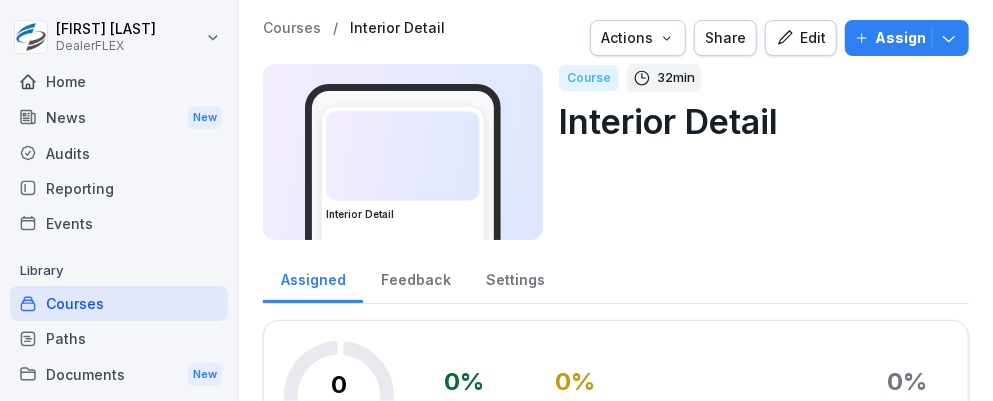 click on "Courses" at bounding box center (119, 303) 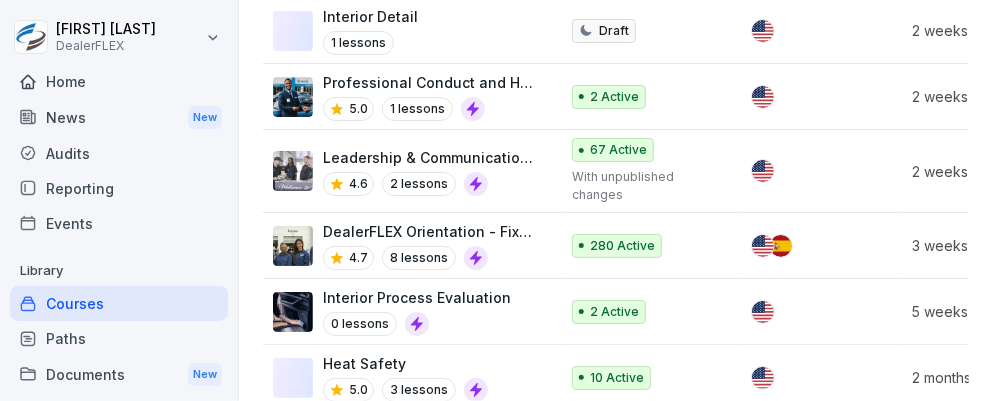 scroll, scrollTop: 508, scrollLeft: 0, axis: vertical 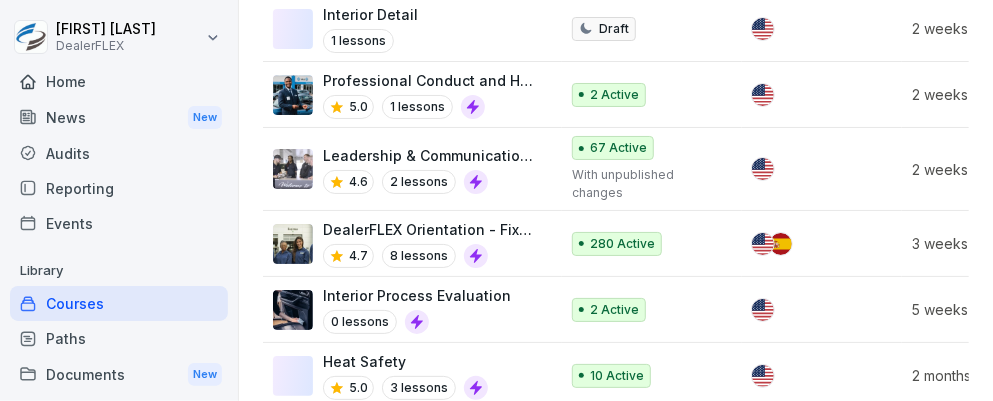 click on "Interior Process Evaluation 0 lessons" at bounding box center [405, 309] 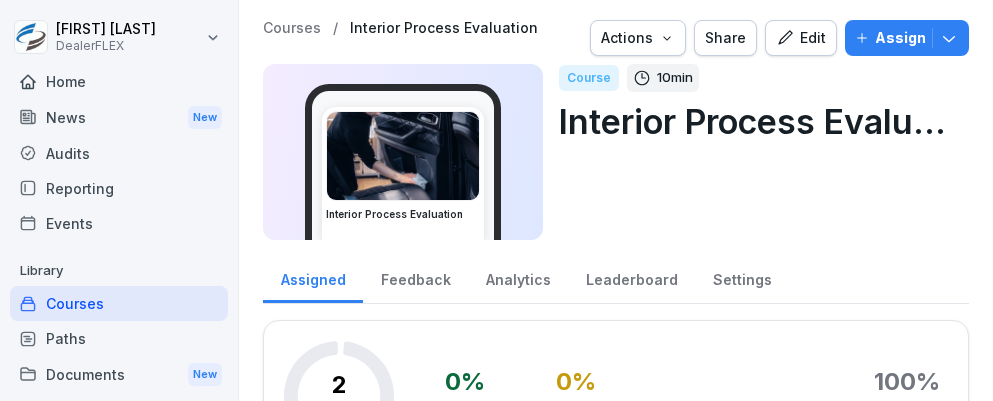 scroll, scrollTop: 0, scrollLeft: 0, axis: both 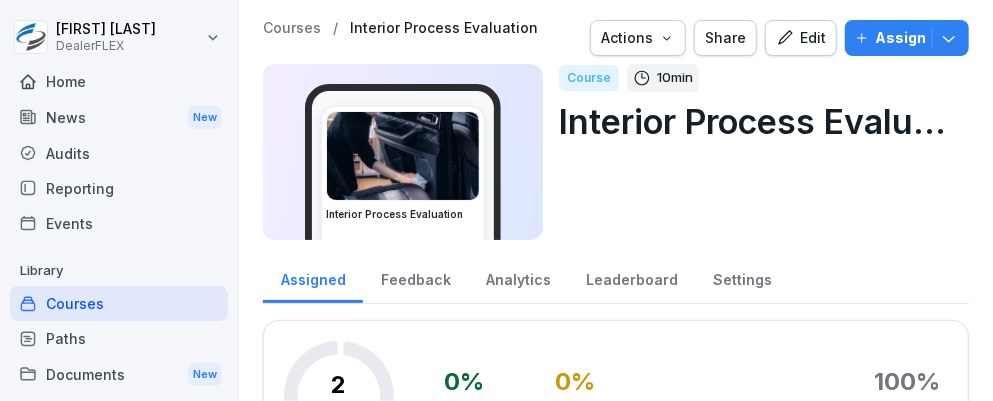 click on "Share" at bounding box center (725, 38) 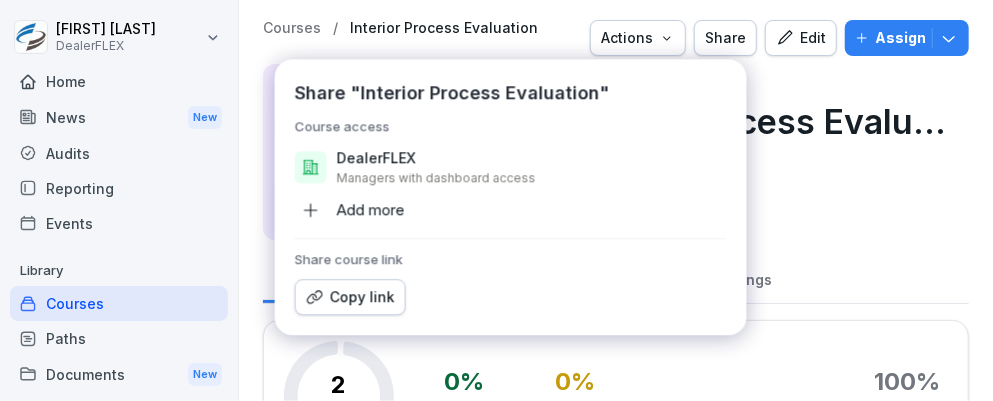 click on "Copy link" at bounding box center [350, 297] 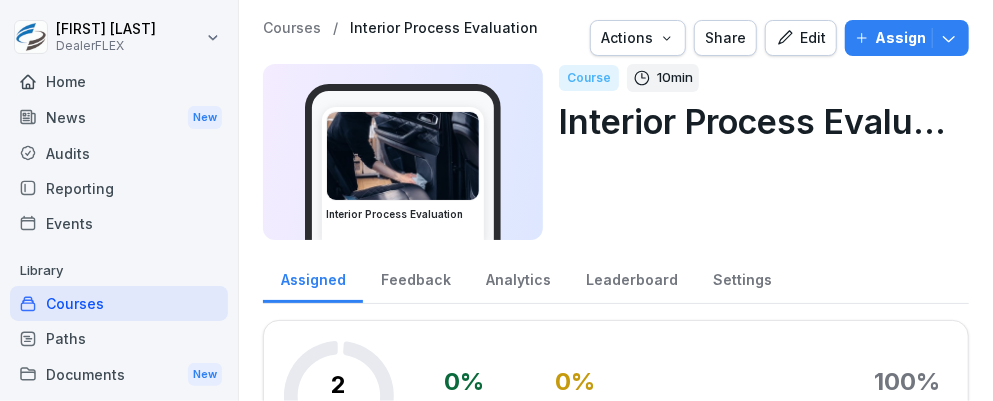 click on "Edit" at bounding box center [801, 38] 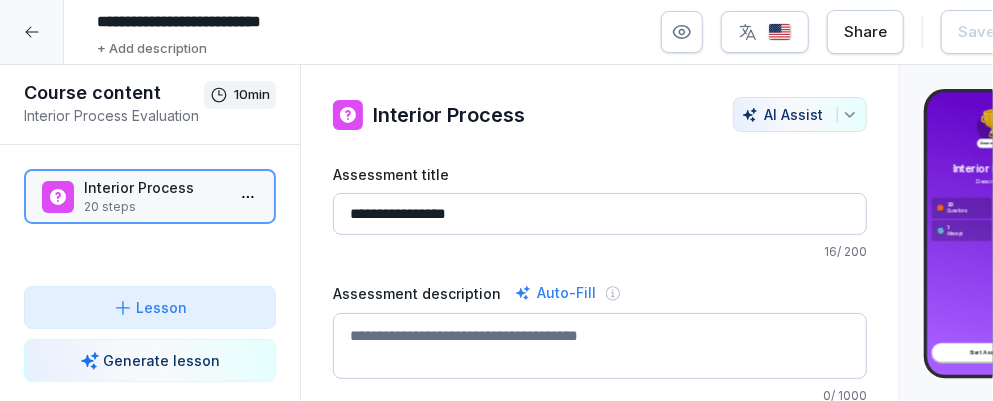 click on "Interior Process 20 steps
To pick up a draggable item, press the space bar.
While dragging, use the arrow keys to move the item.
Press space again to drop the item in its new position, or press escape to cancel." at bounding box center (150, 215) 